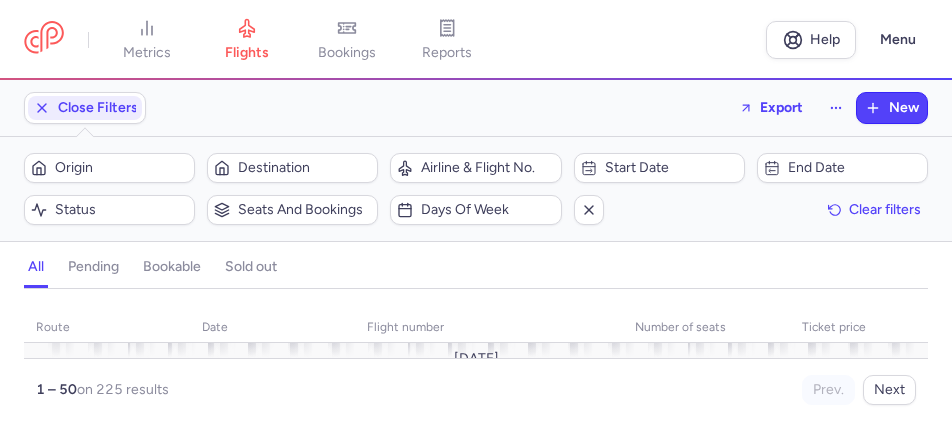scroll, scrollTop: 0, scrollLeft: 0, axis: both 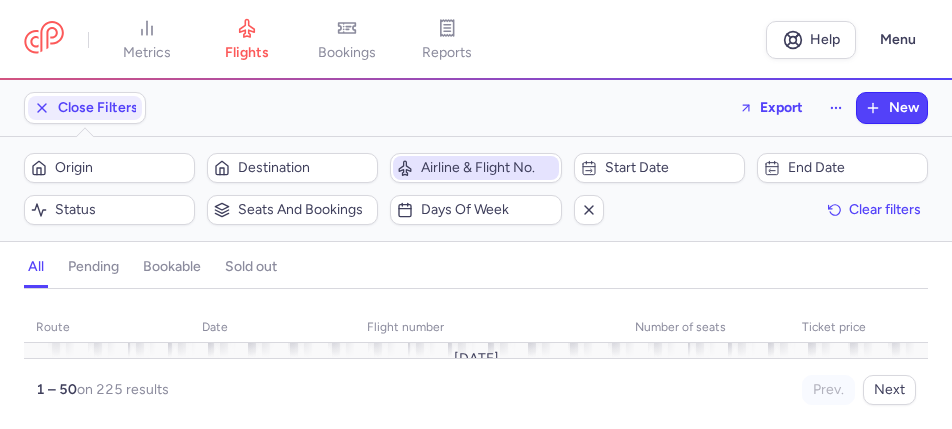 click on "Airline & Flight No." at bounding box center [487, 168] 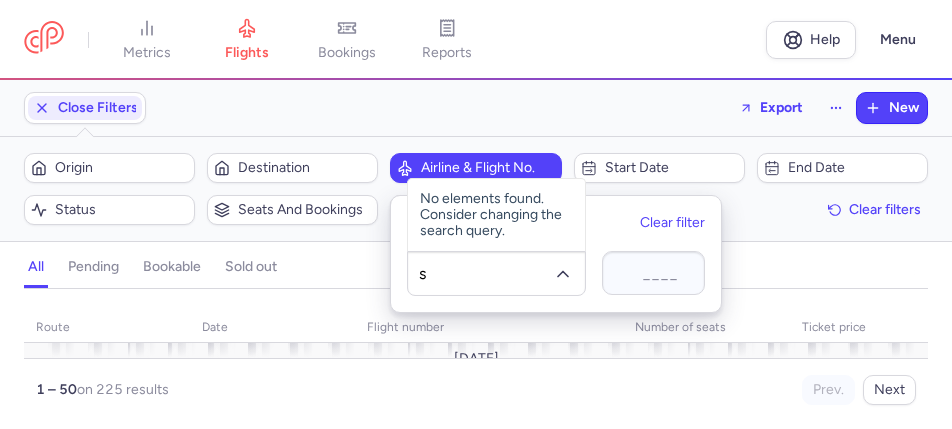 type on "se" 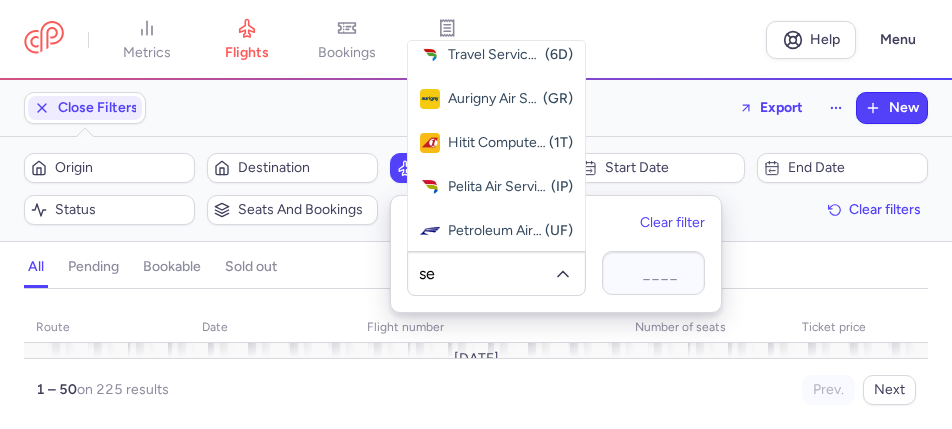 scroll, scrollTop: 400, scrollLeft: 0, axis: vertical 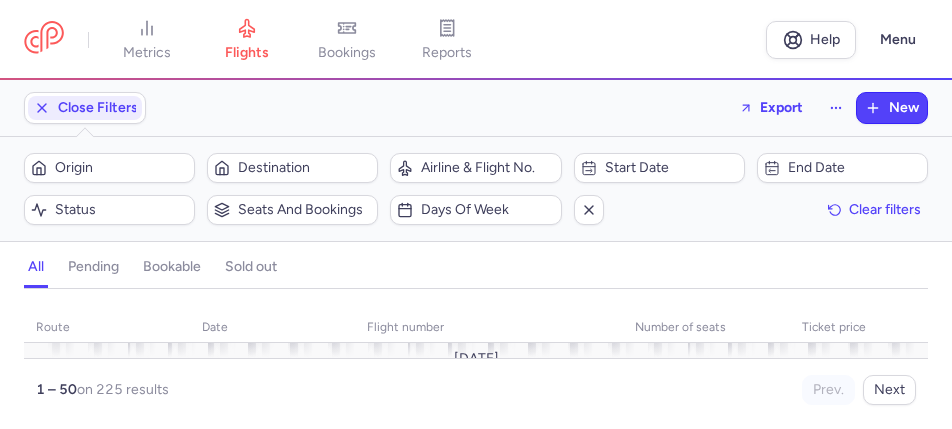 type 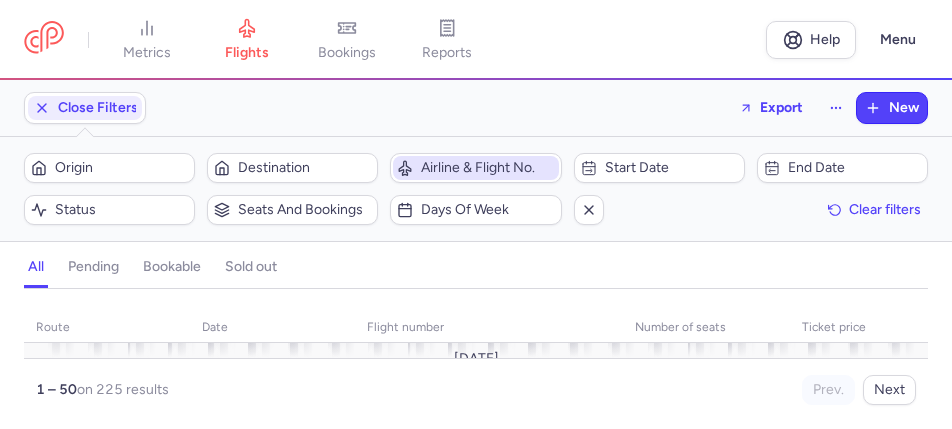 click on "Airline & Flight No." at bounding box center [487, 168] 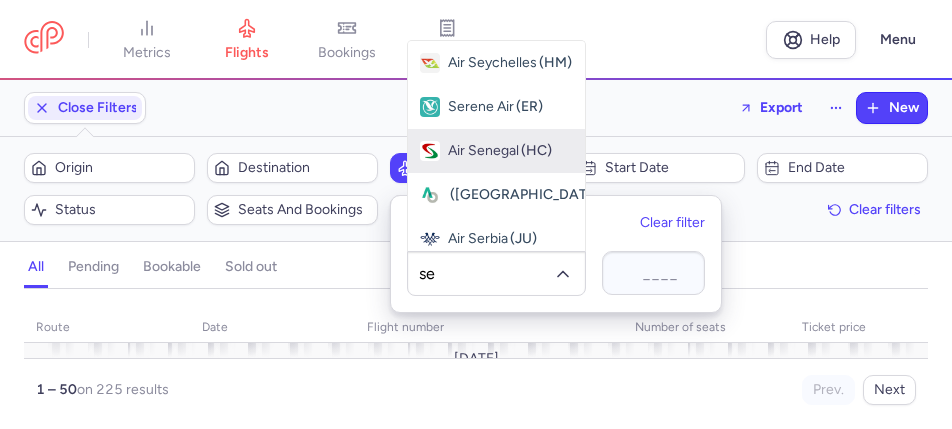 type on "s" 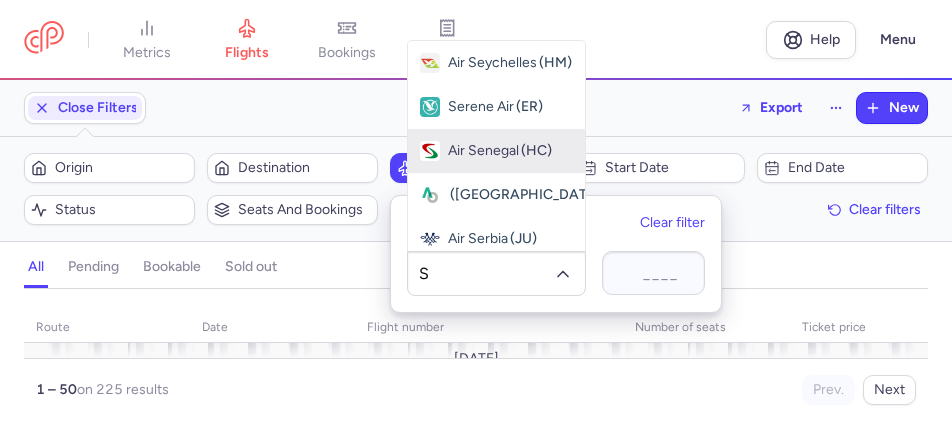 type on "SE" 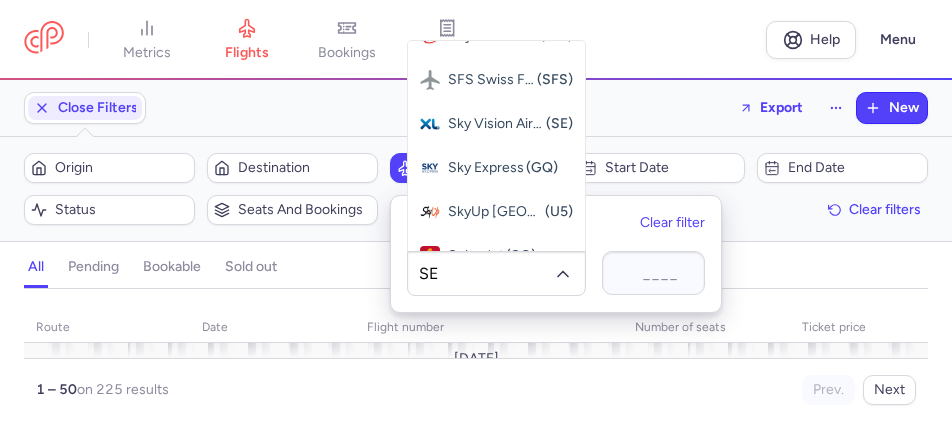 scroll, scrollTop: 619, scrollLeft: 0, axis: vertical 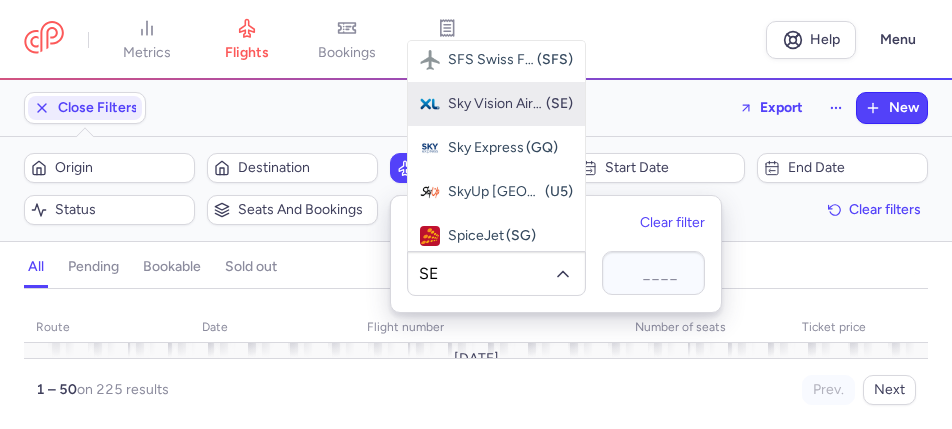 click on "Sky Vision Airlines" at bounding box center (496, 104) 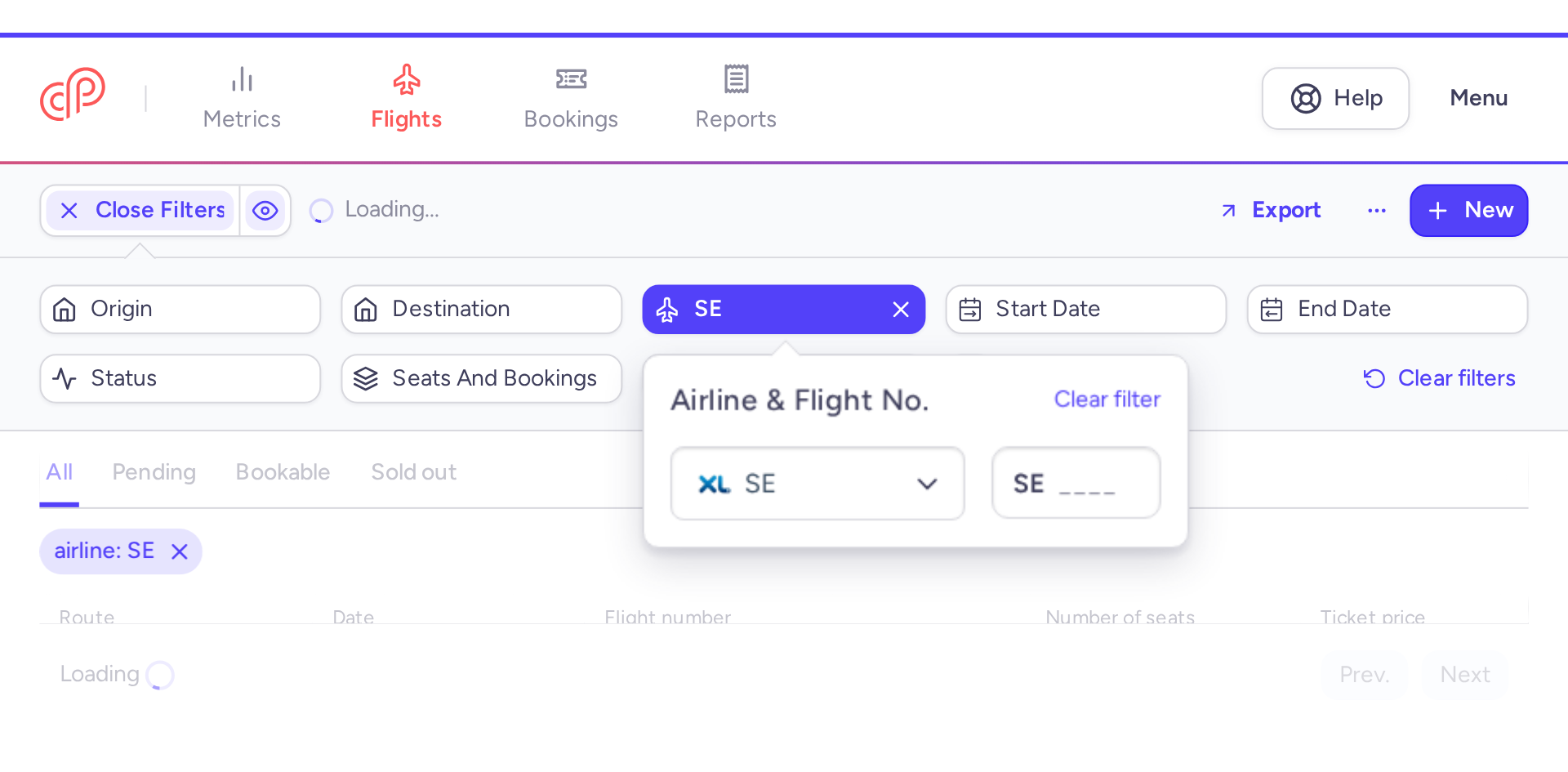 scroll, scrollTop: 0, scrollLeft: 0, axis: both 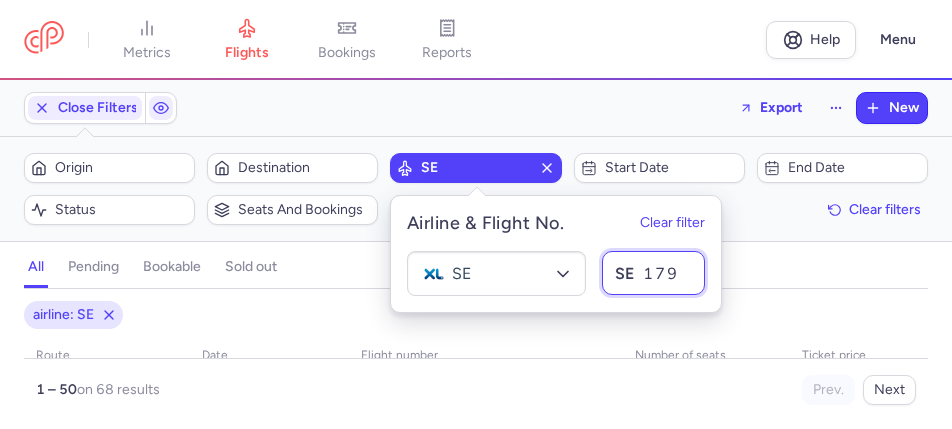 type on "1791" 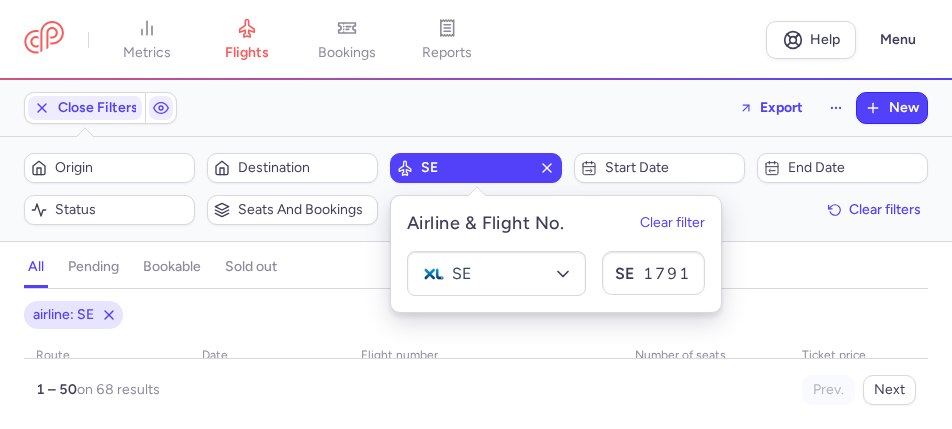 click on "Clear filters" at bounding box center [842, 210] 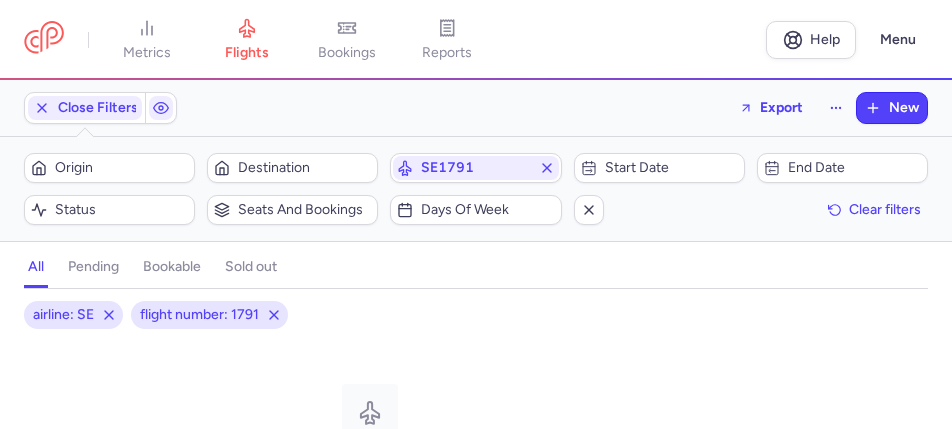 type 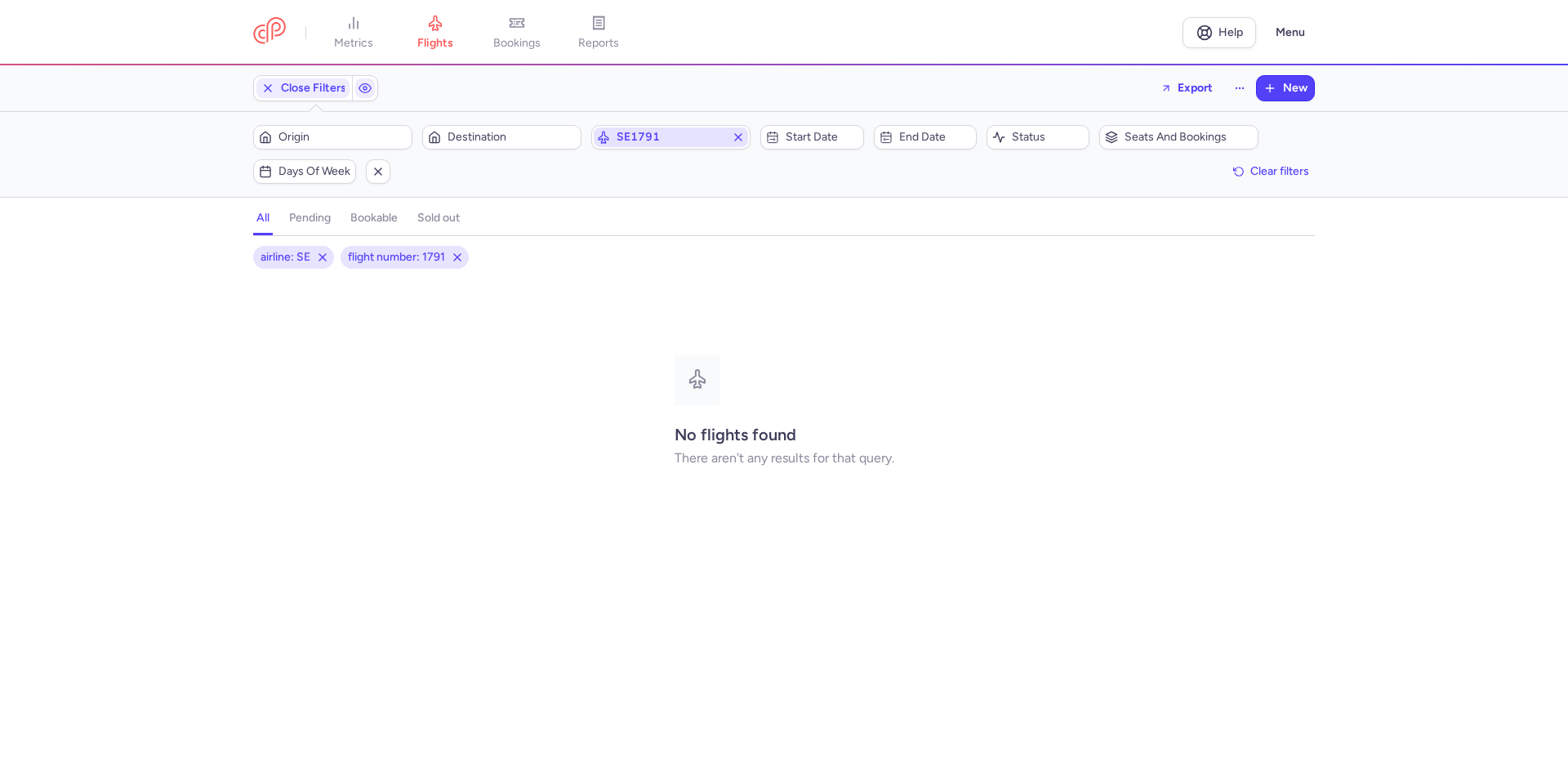 click on "SE1791" at bounding box center [670, 137] 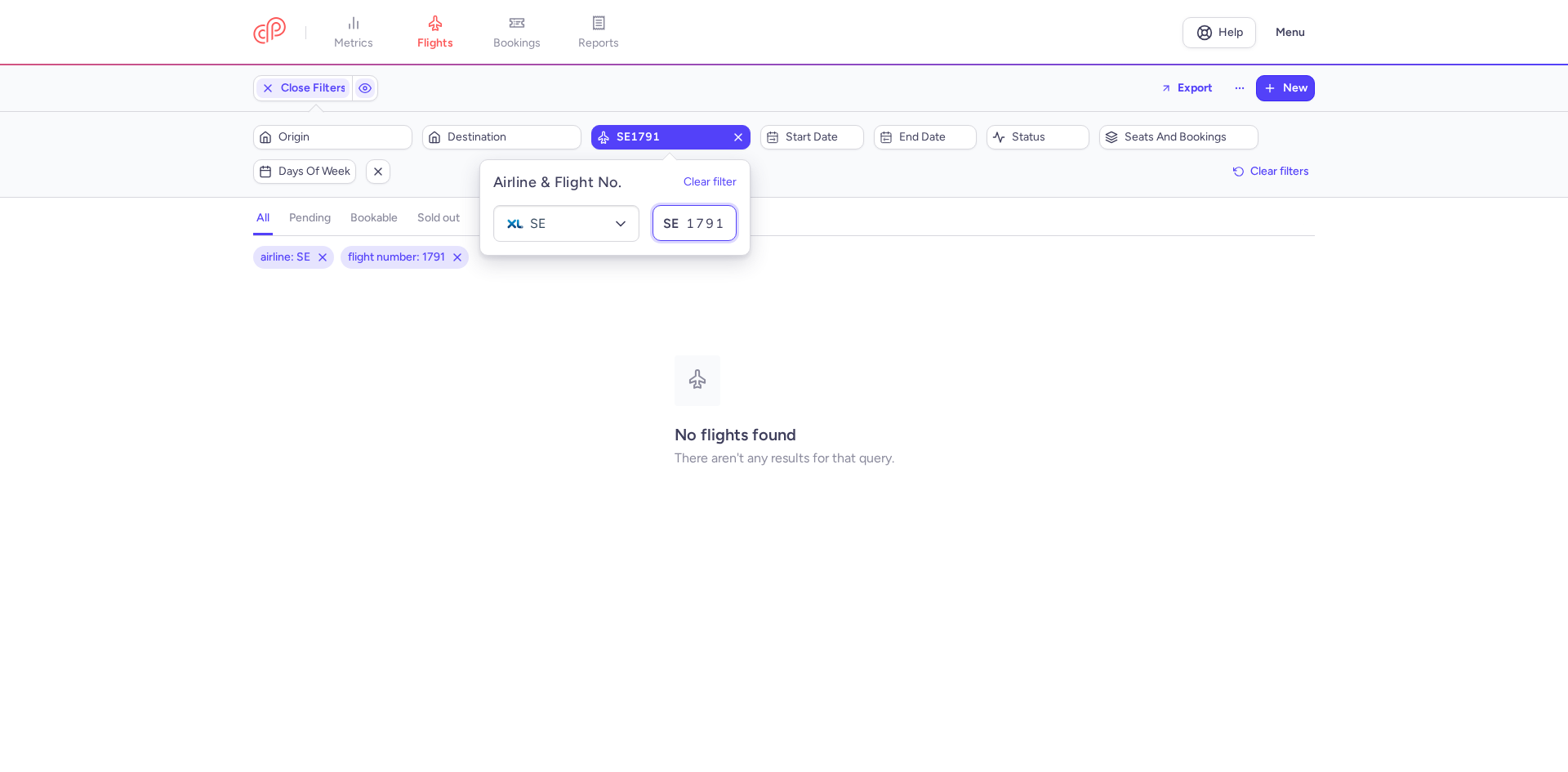 click on "1791" at bounding box center [695, 223] 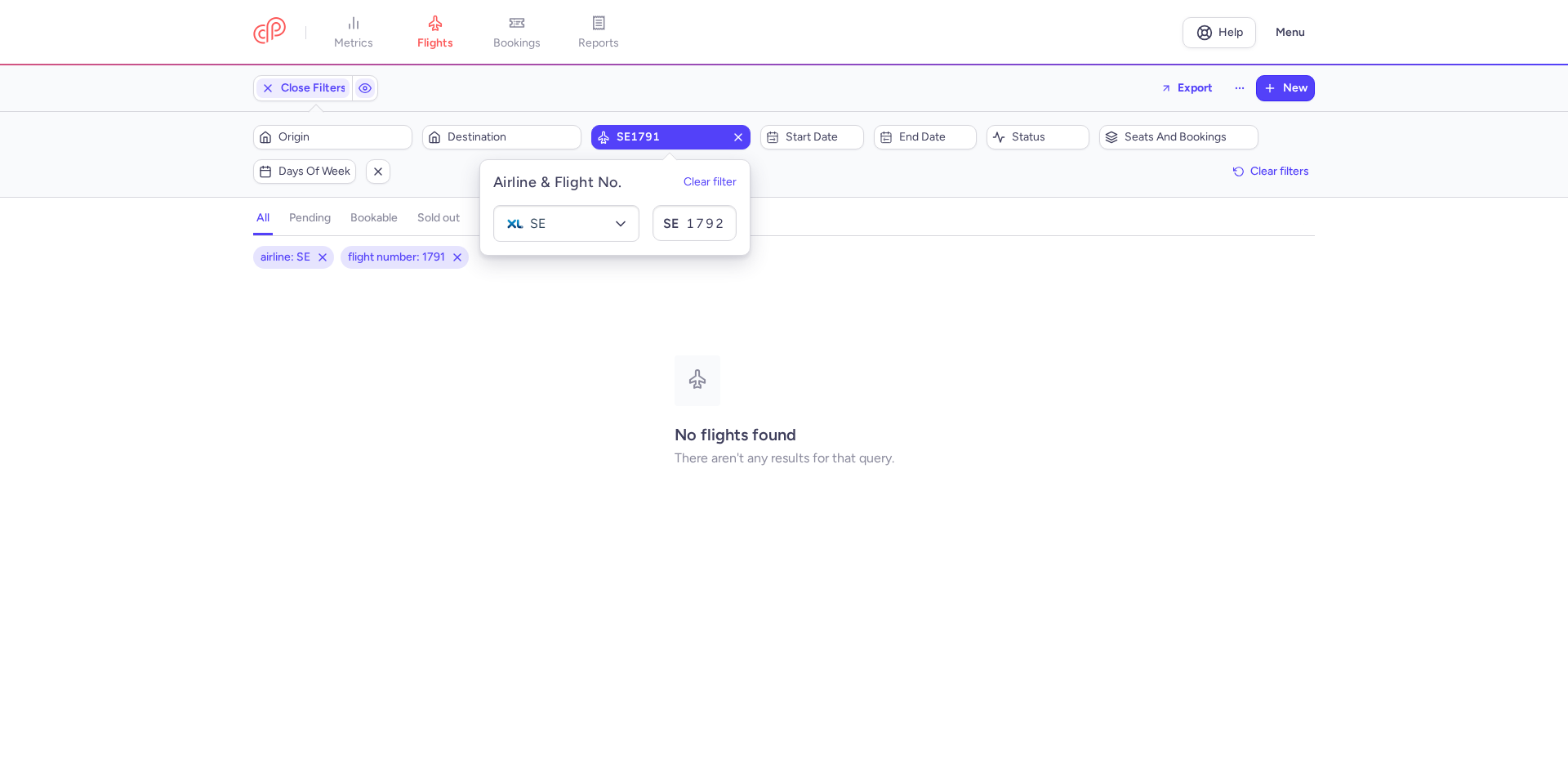 click on "Filters (2) – 0 result  Origin  Destination  SE1791  Start date  End date  Status  Seats and bookings  Days of week  Clear filters" at bounding box center [784, 154] 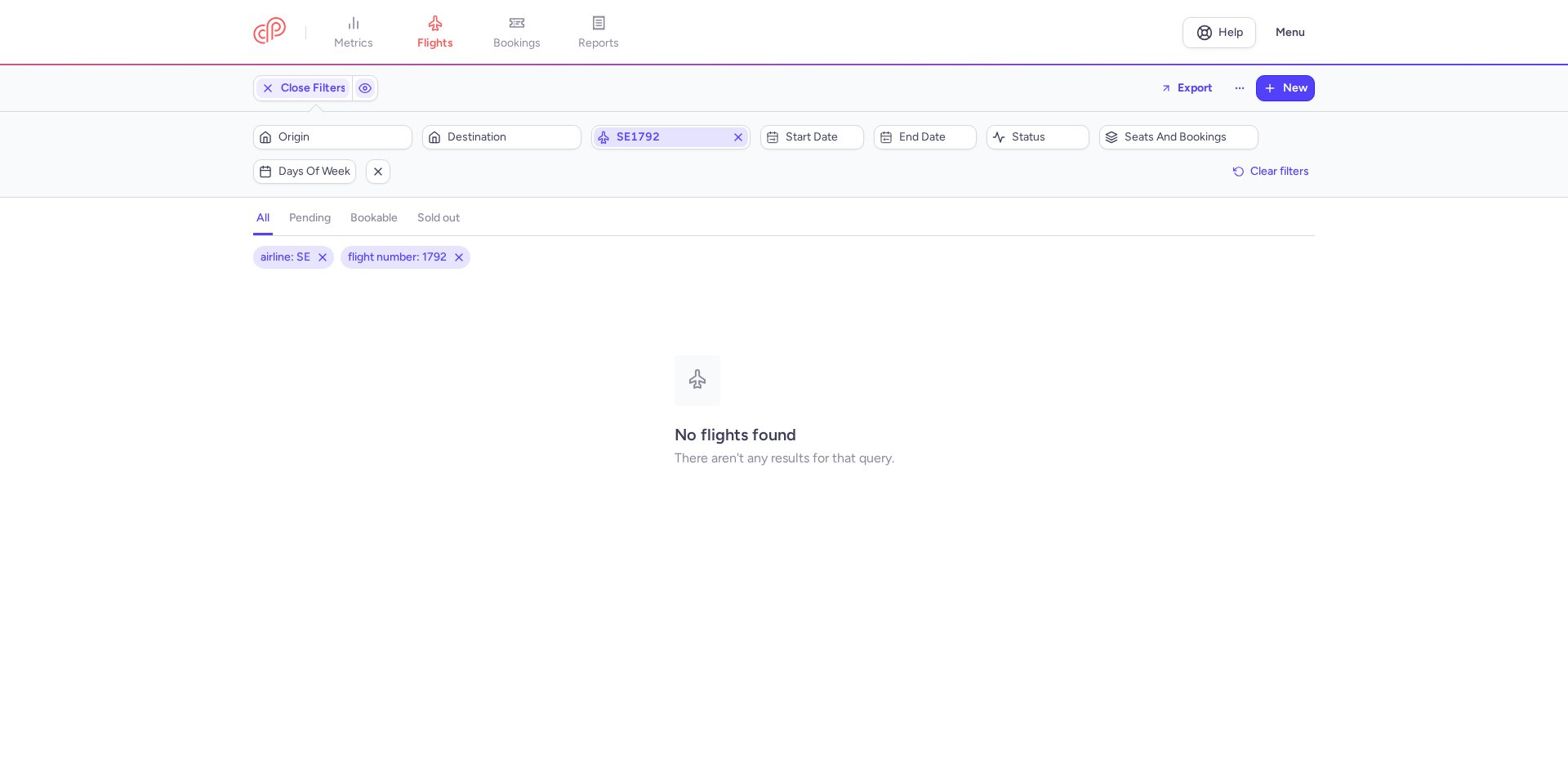 drag, startPoint x: 654, startPoint y: 136, endPoint x: 630, endPoint y: 139, distance: 24.186773 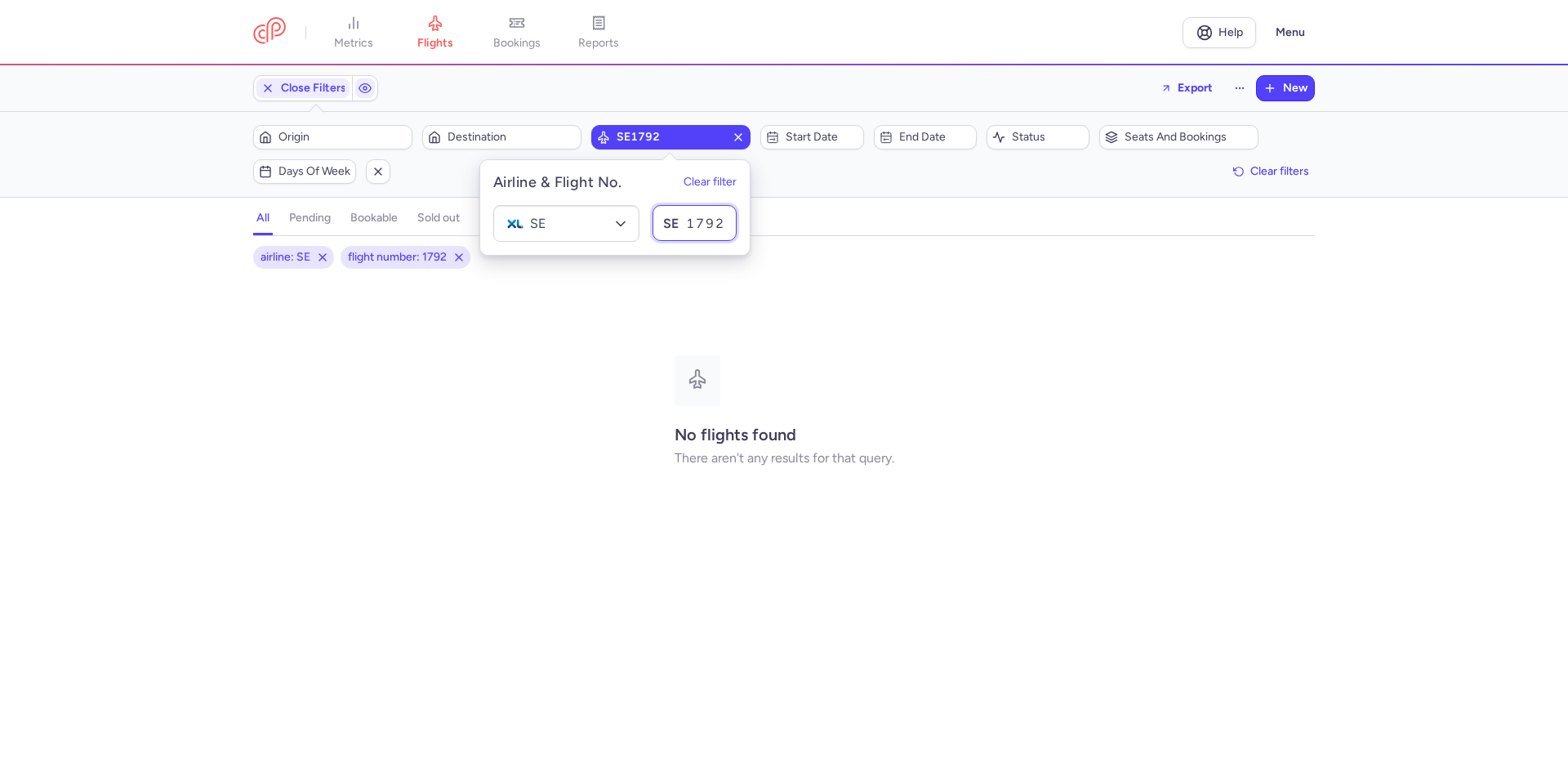 drag, startPoint x: 685, startPoint y: 228, endPoint x: 724, endPoint y: 228, distance: 39 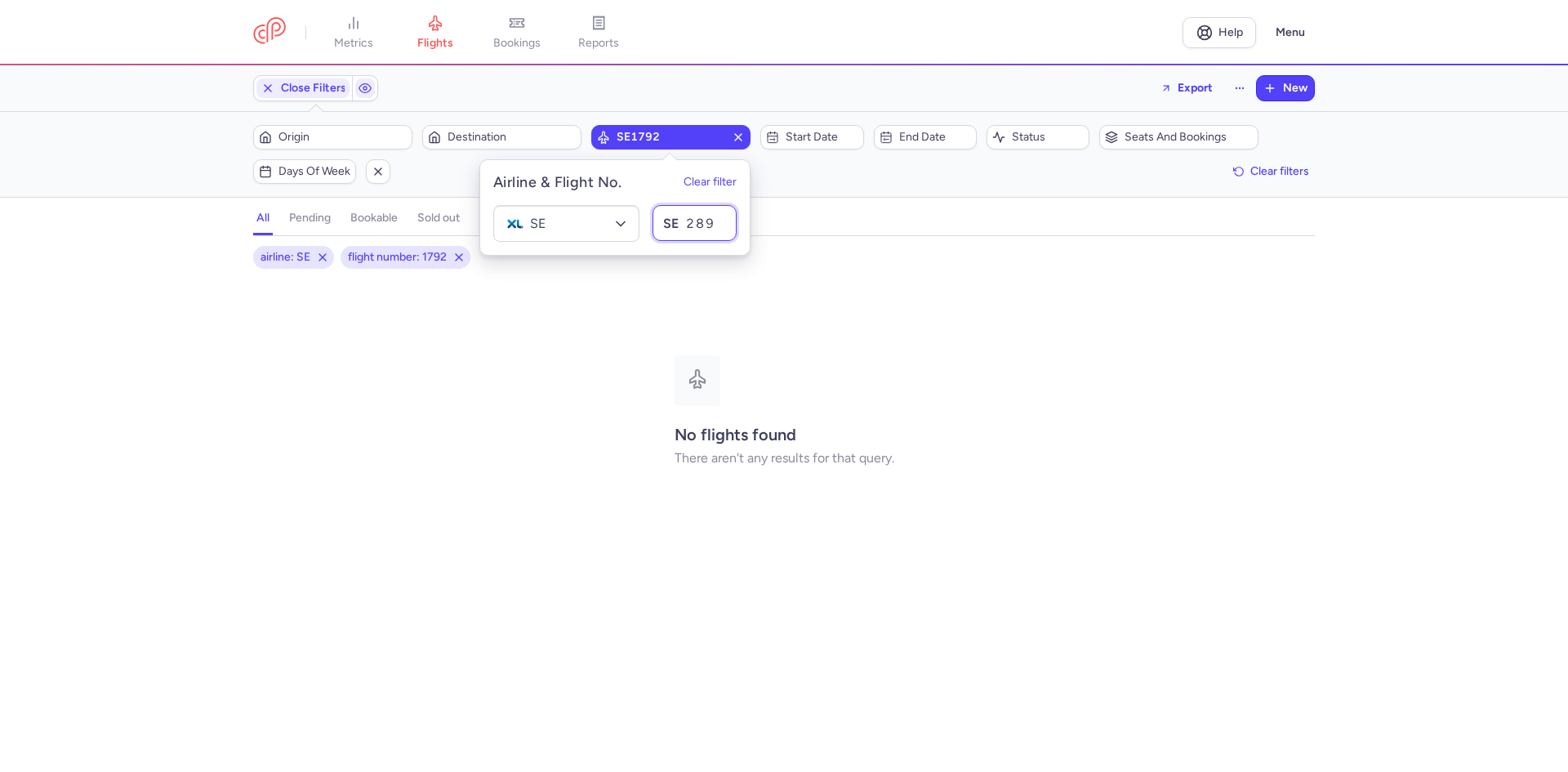 type on "2893" 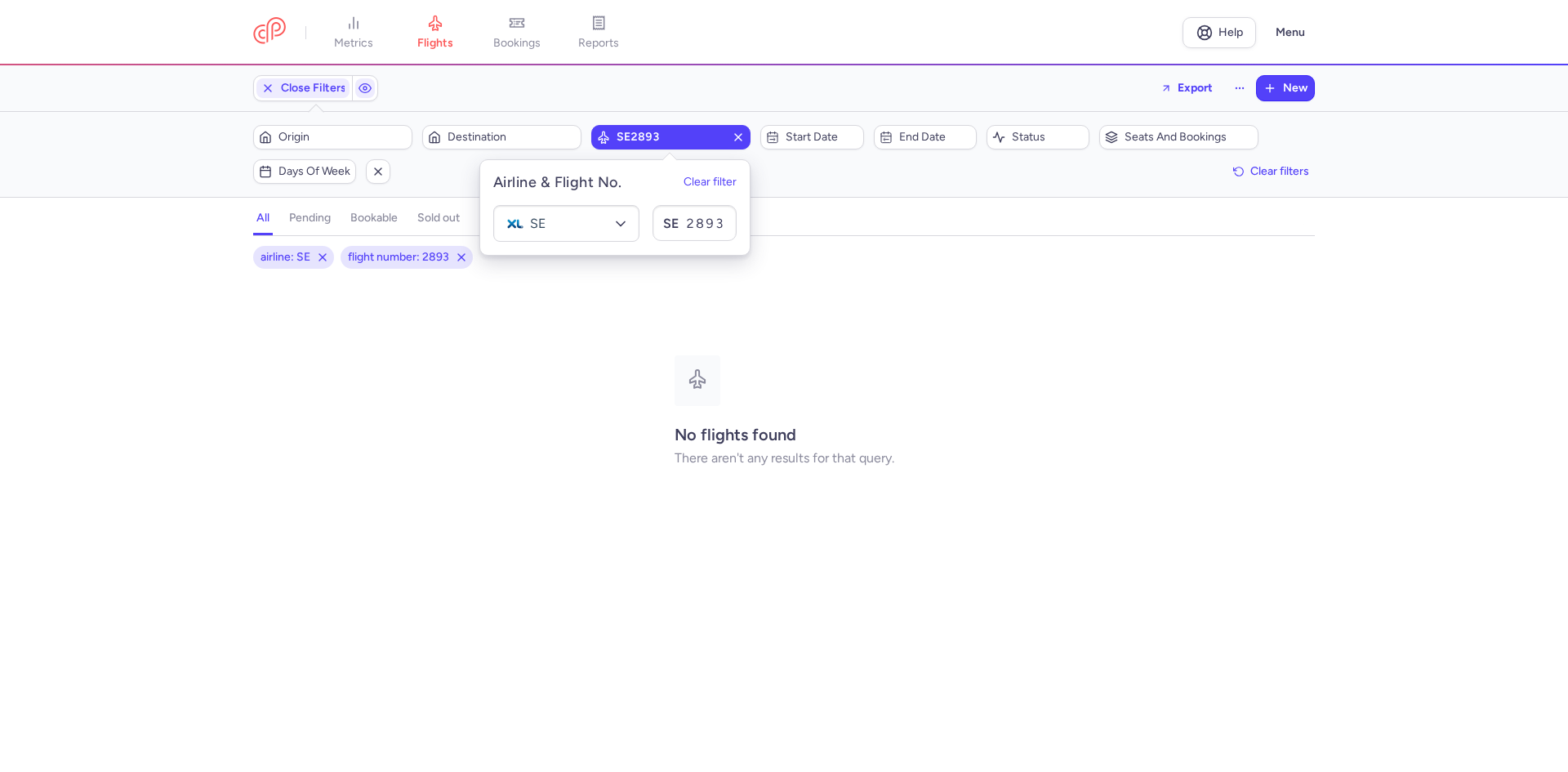 click on "all pending bookable sold out" at bounding box center [784, 221] 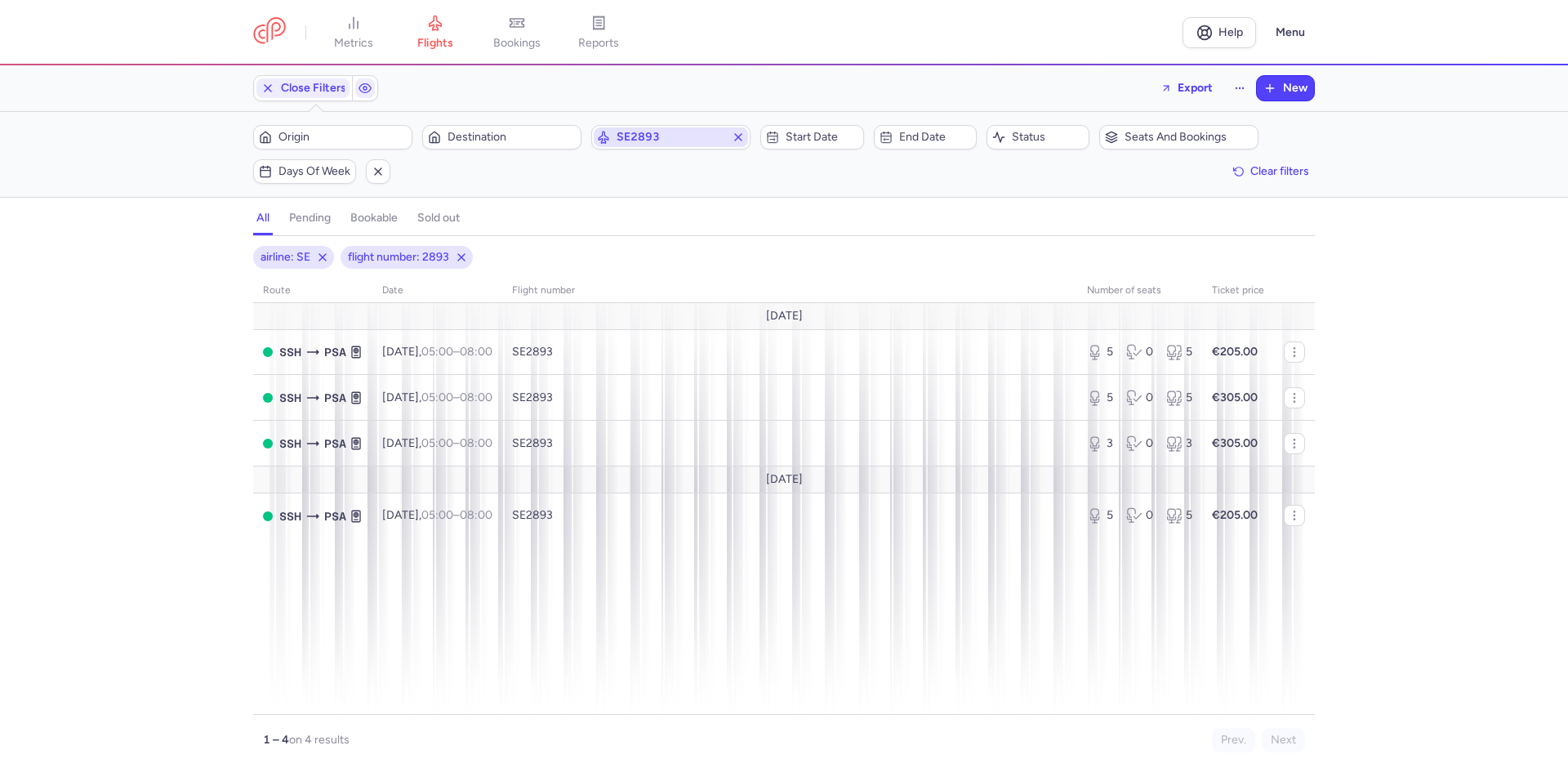 click on "SE2893" at bounding box center (670, 137) 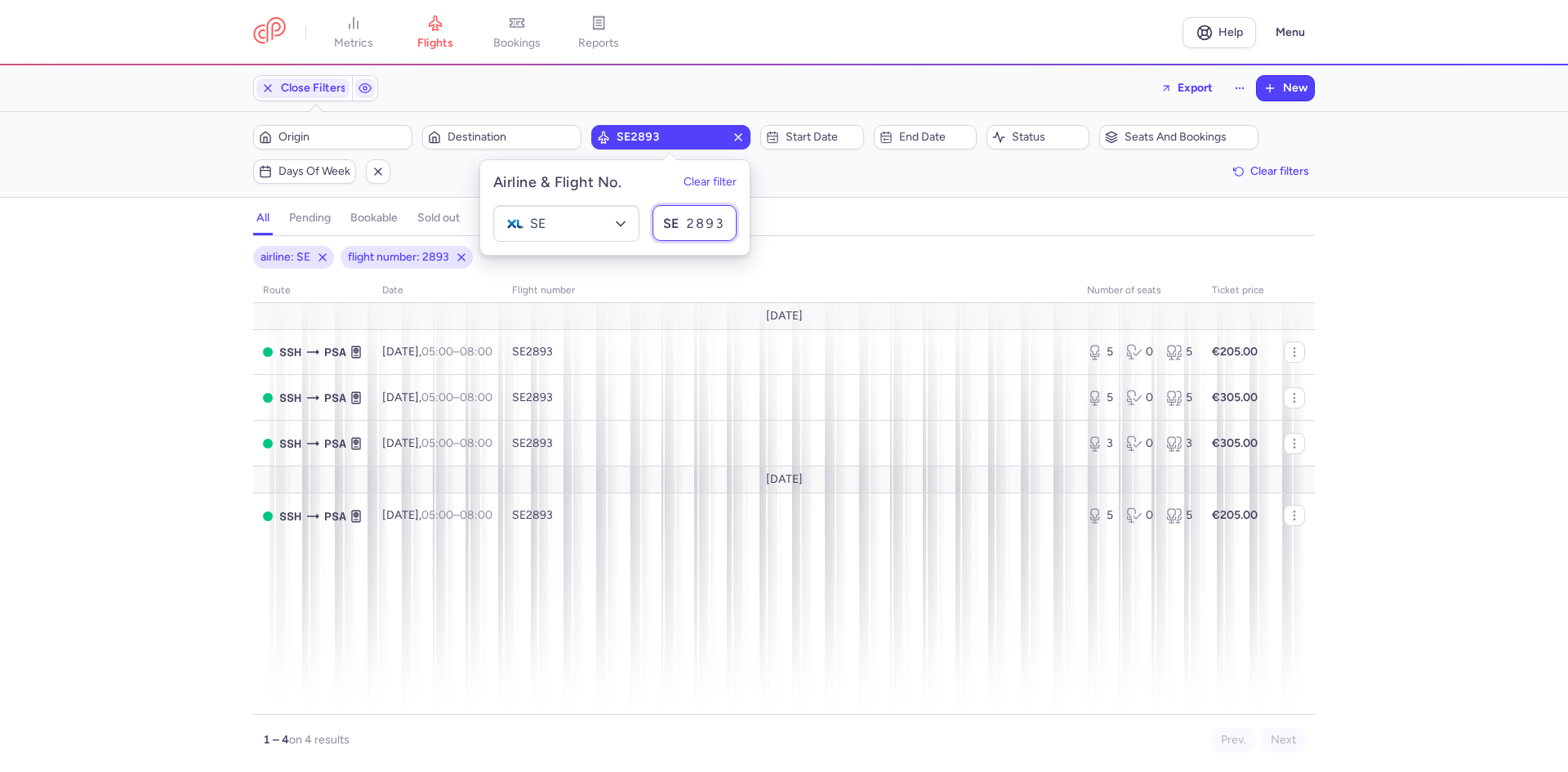 drag, startPoint x: 728, startPoint y: 221, endPoint x: 718, endPoint y: 221, distance: 10 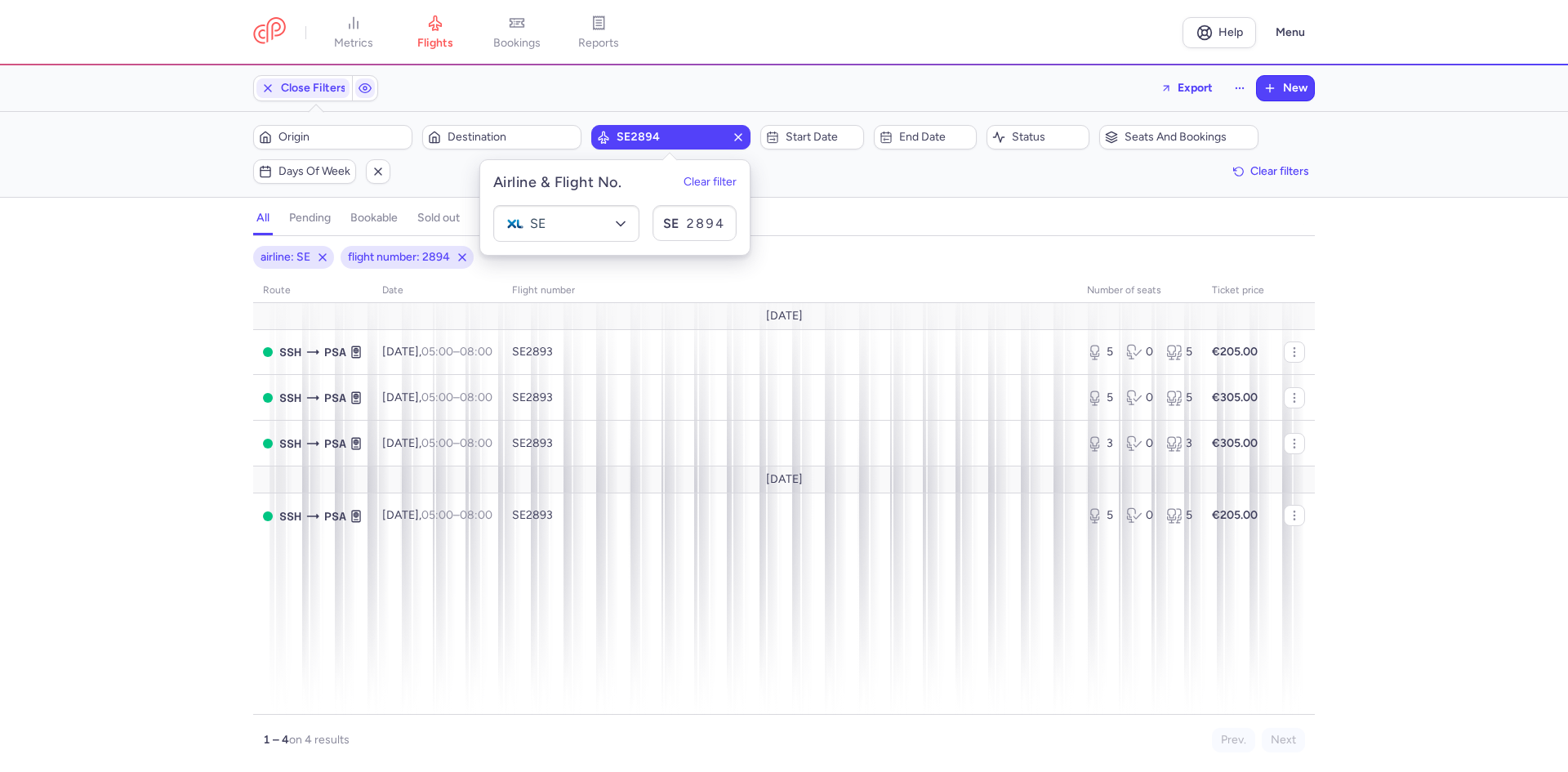 click on "all pending bookable sold out" at bounding box center [784, 221] 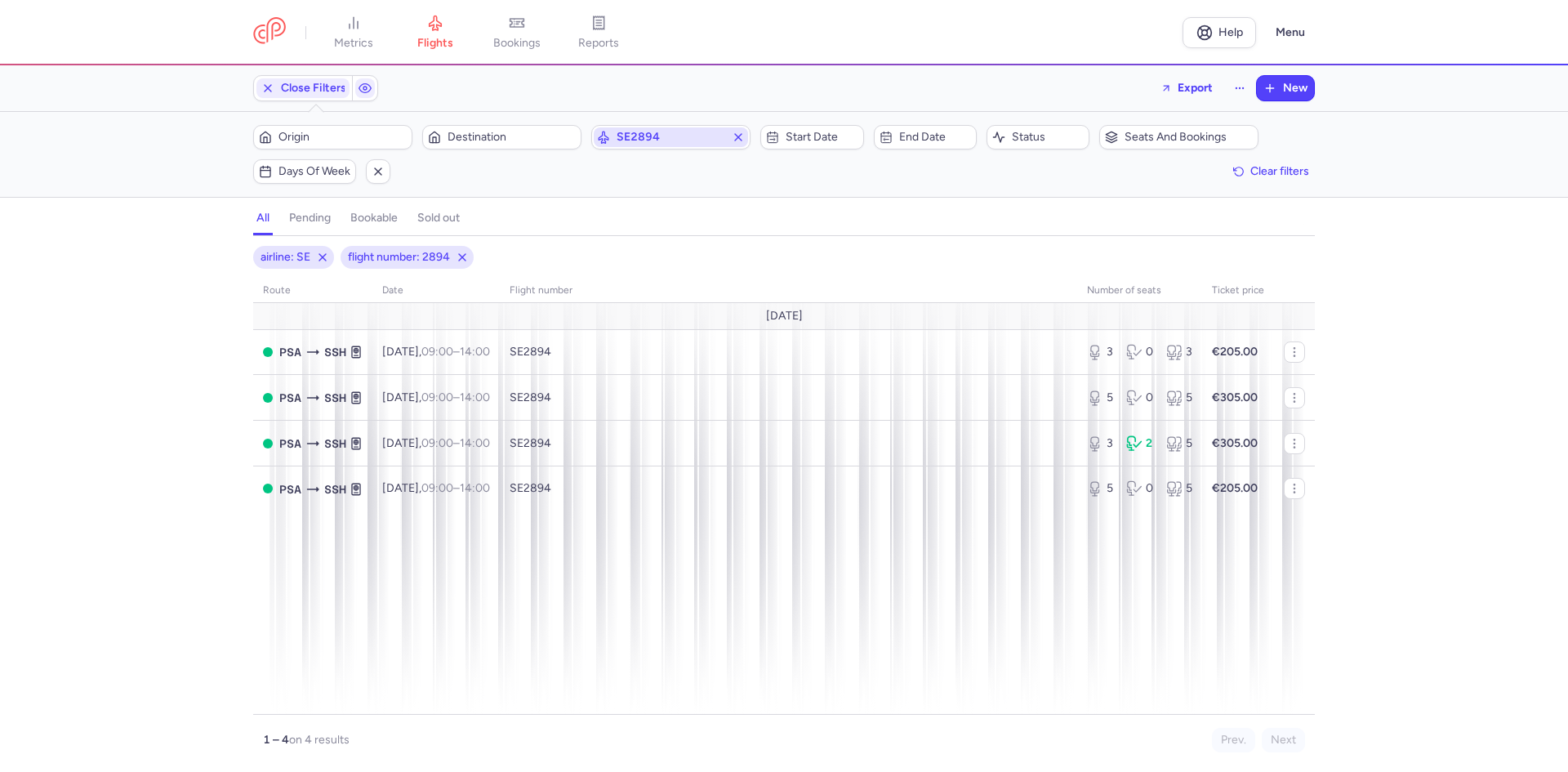 click on "SE2894" at bounding box center (670, 137) 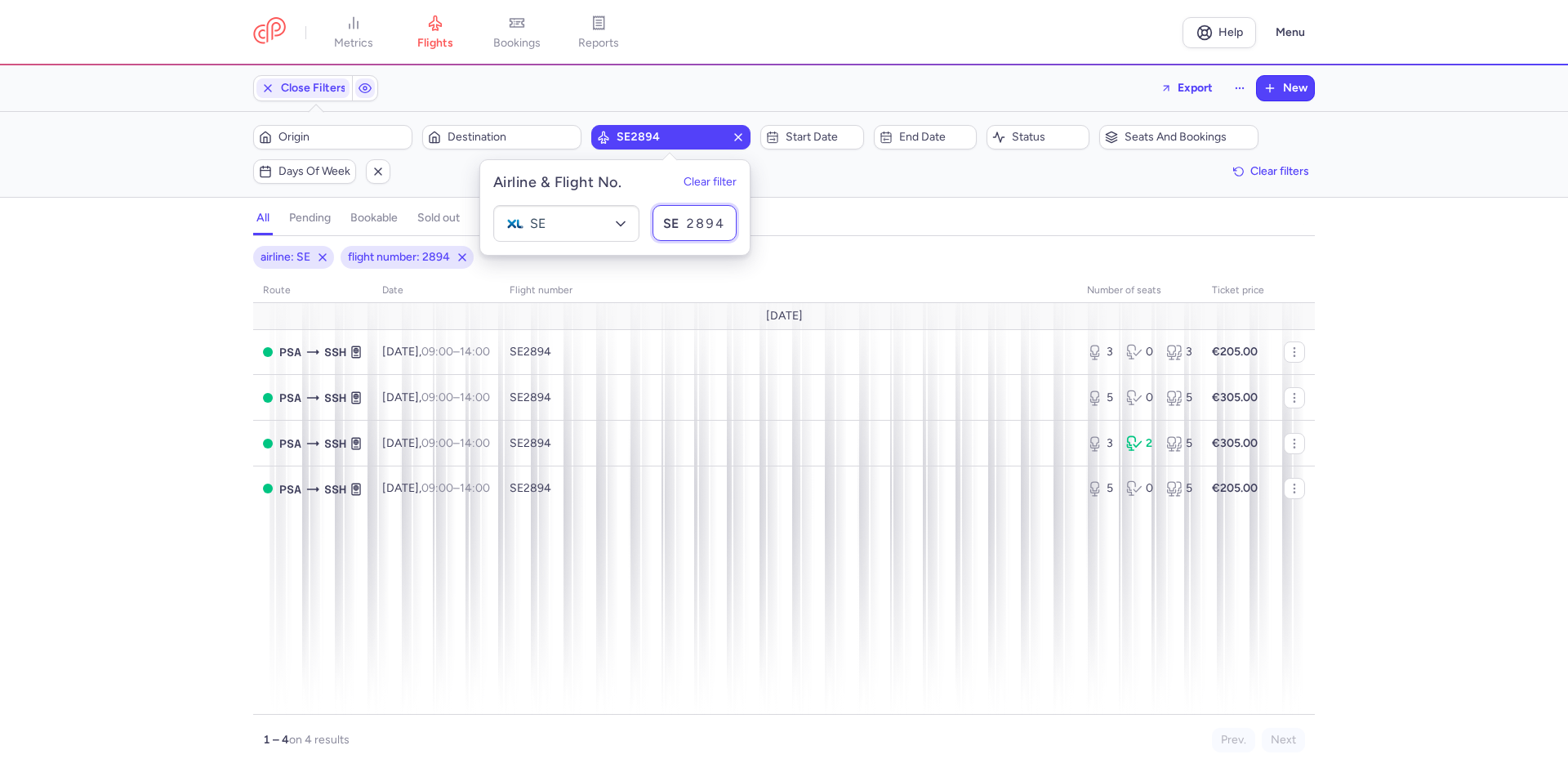 drag, startPoint x: 727, startPoint y: 223, endPoint x: 690, endPoint y: 225, distance: 37.054015 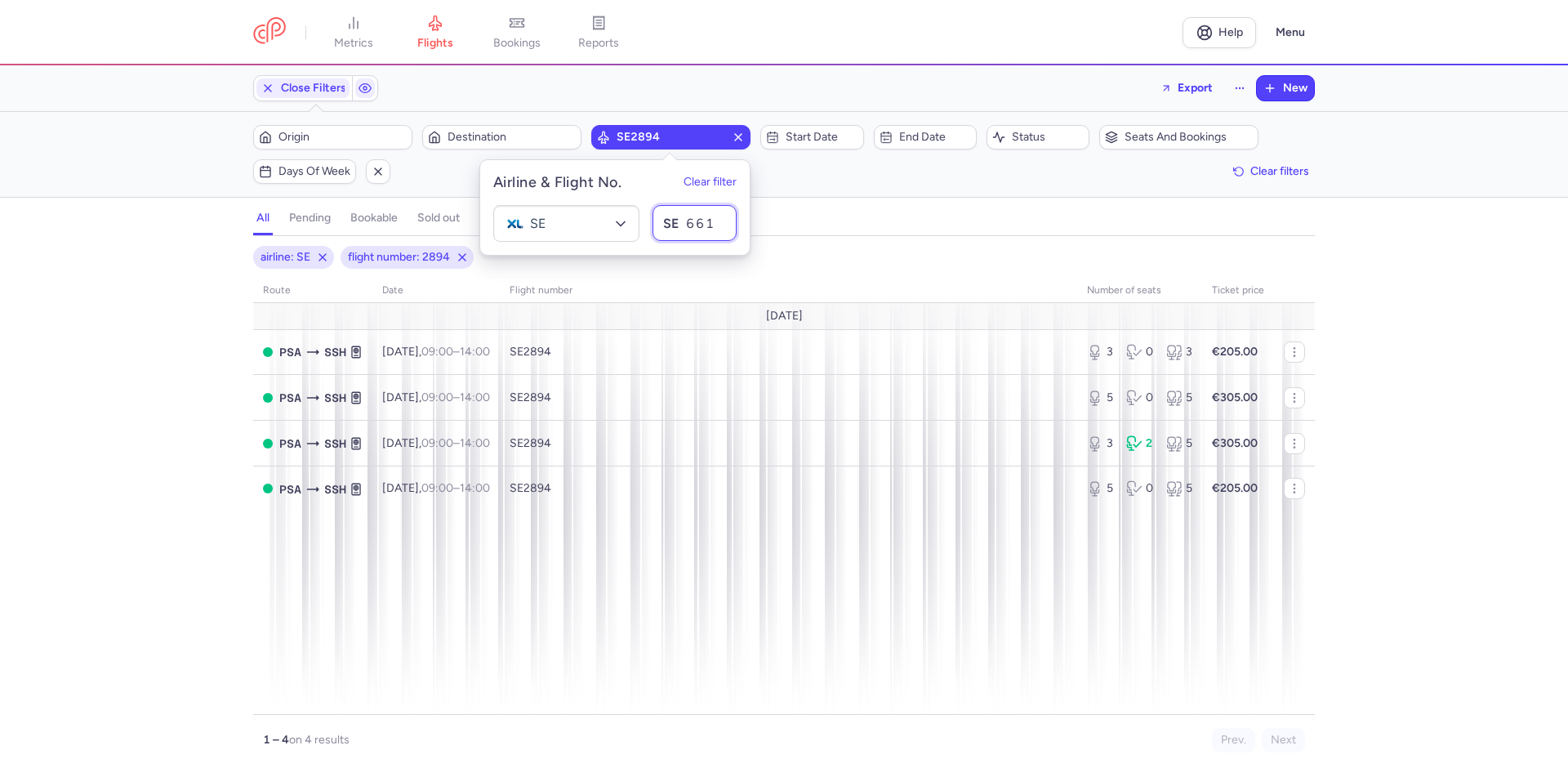 type on "6610" 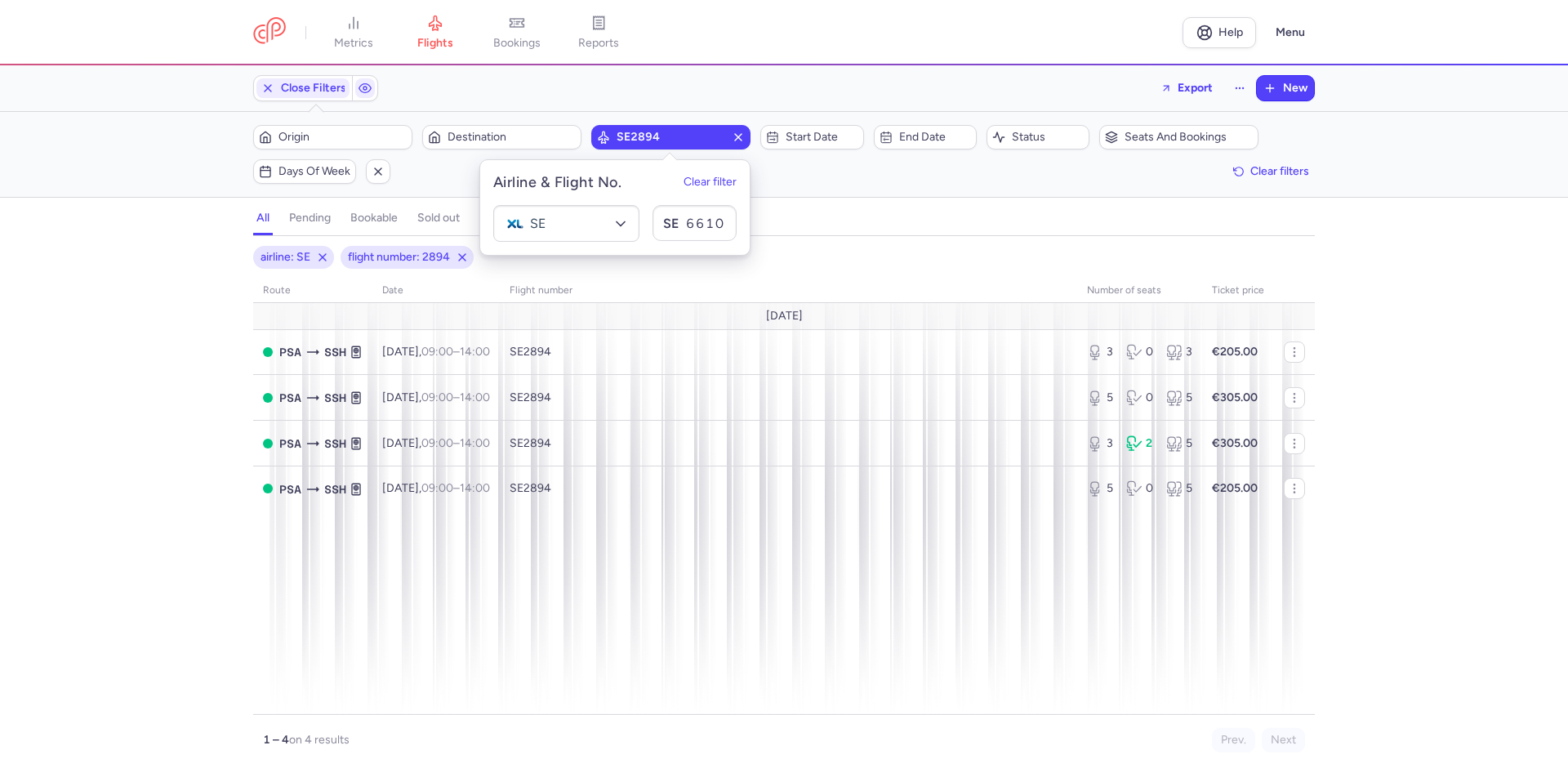 click on "all pending bookable sold out 2" at bounding box center [784, 218] 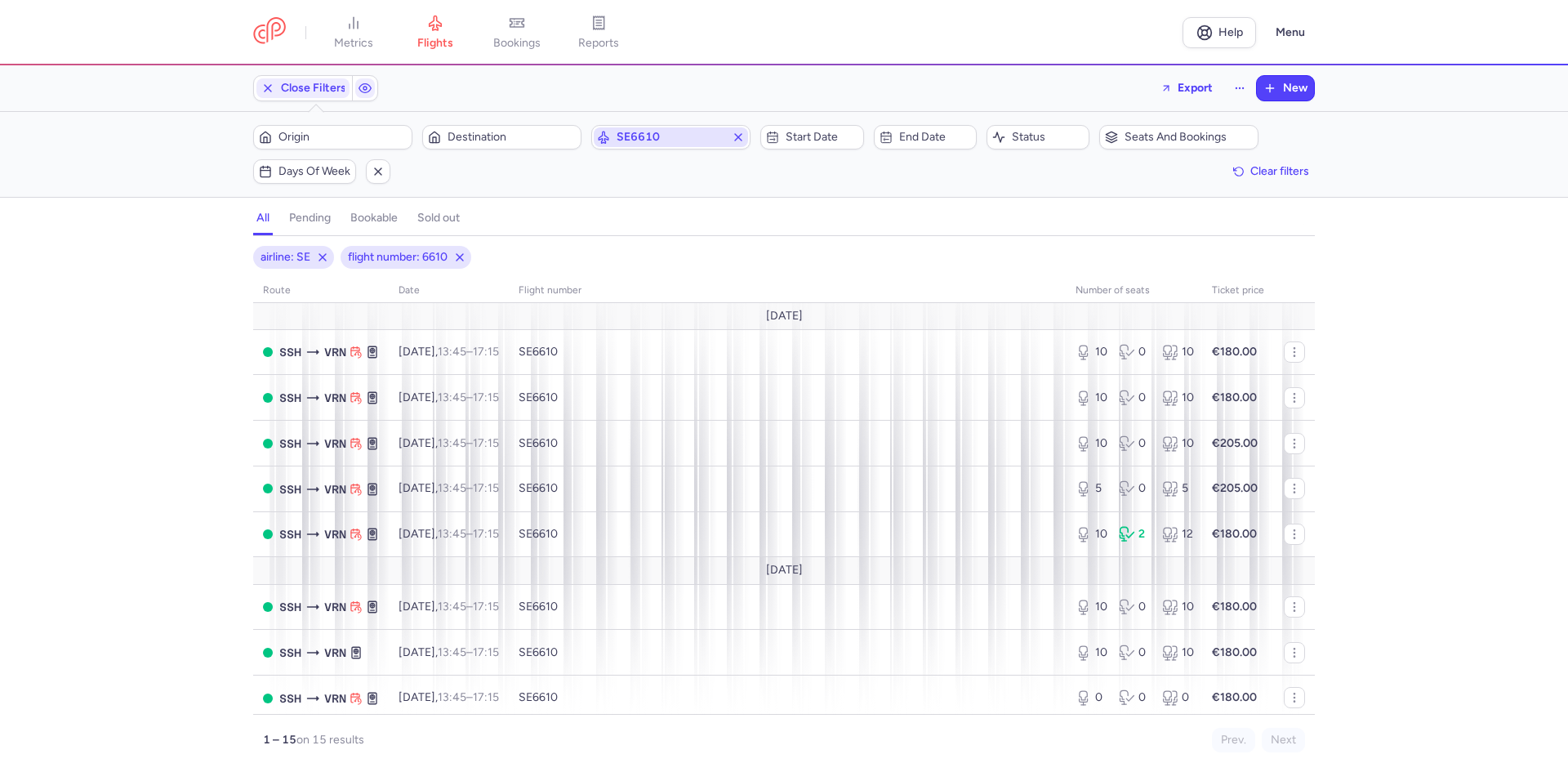 click on "SE6610" at bounding box center [670, 137] 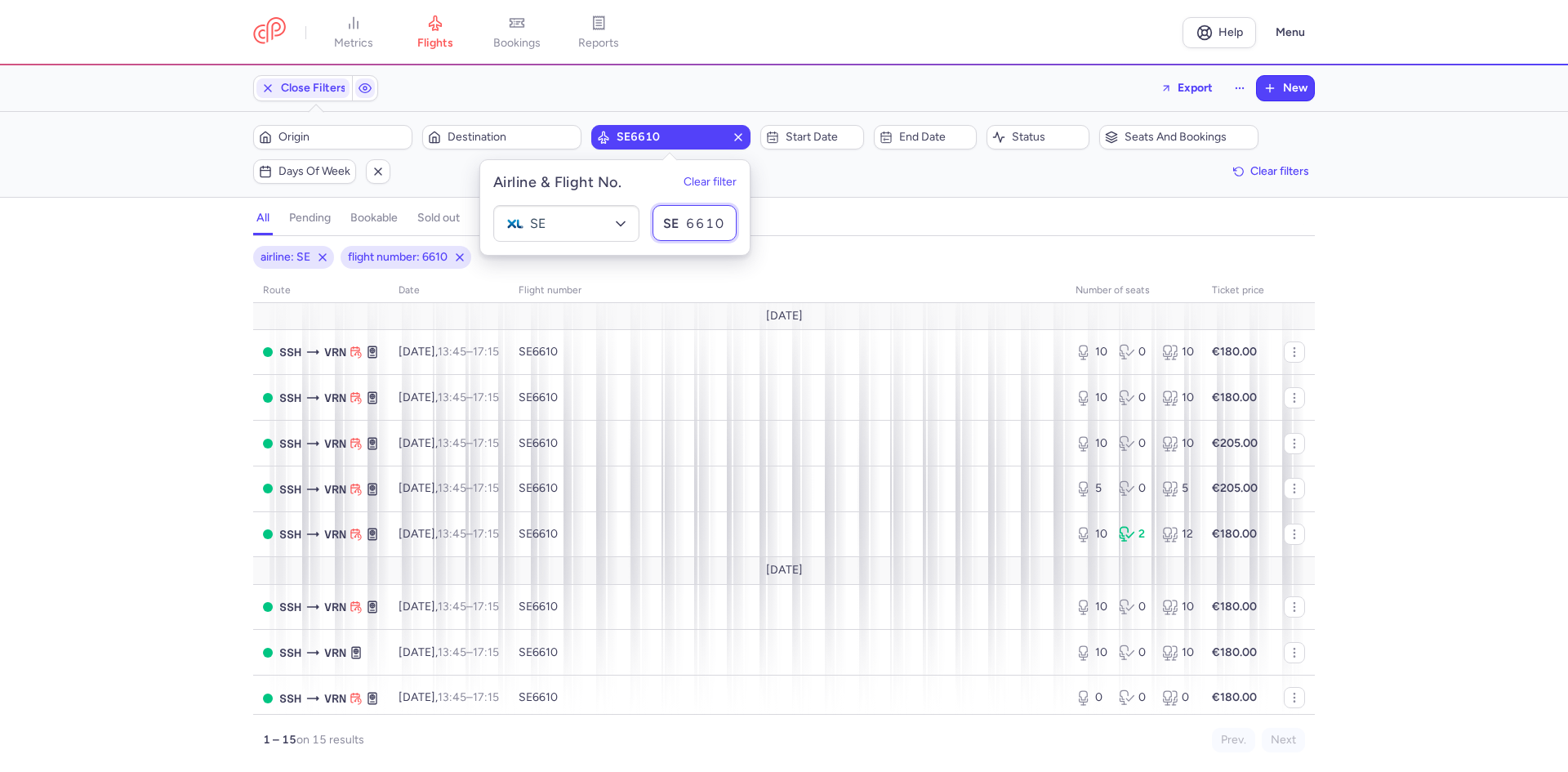 click on "6610" at bounding box center (695, 223) 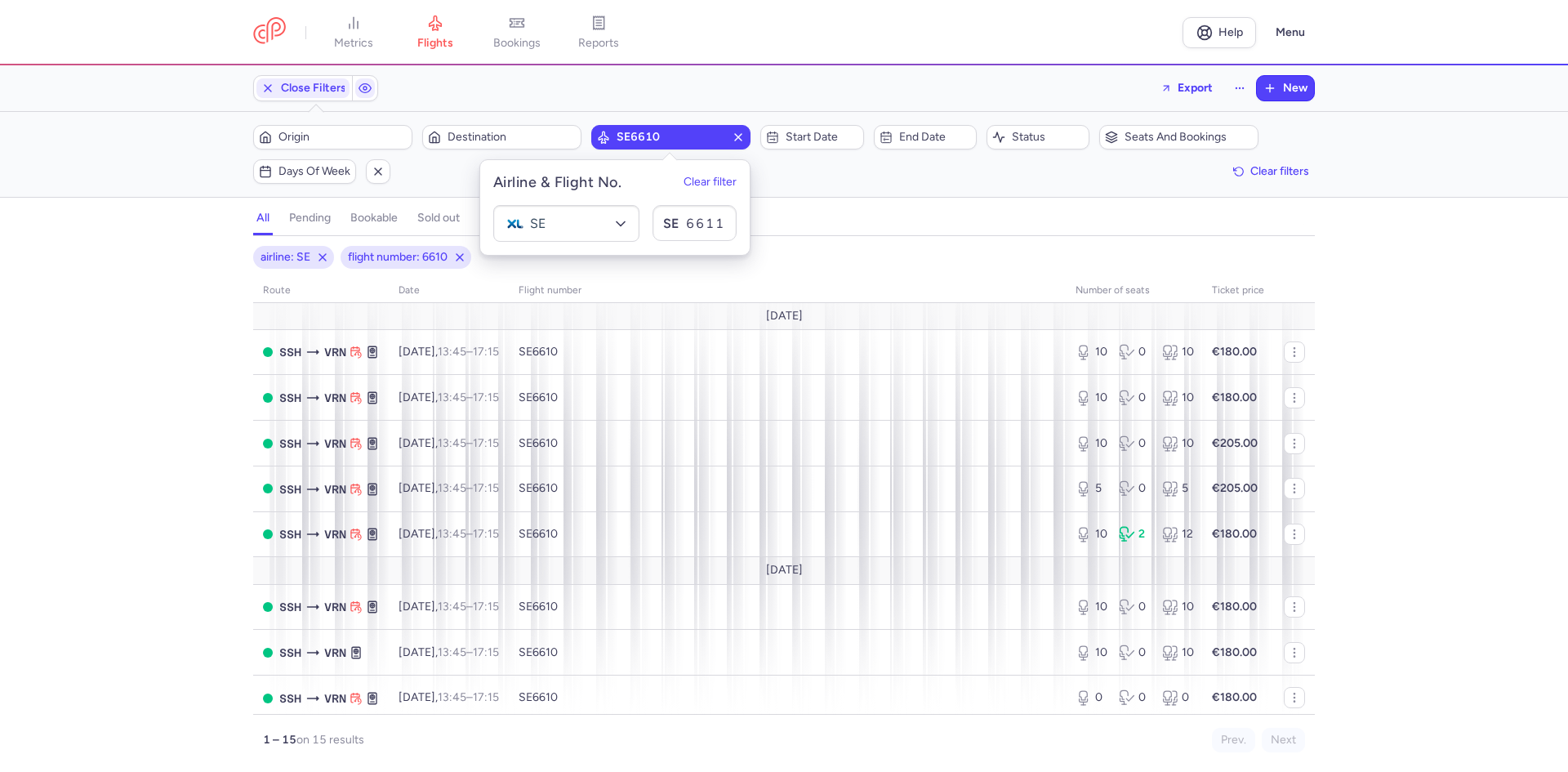 click on "all pending bookable sold out" at bounding box center (784, 221) 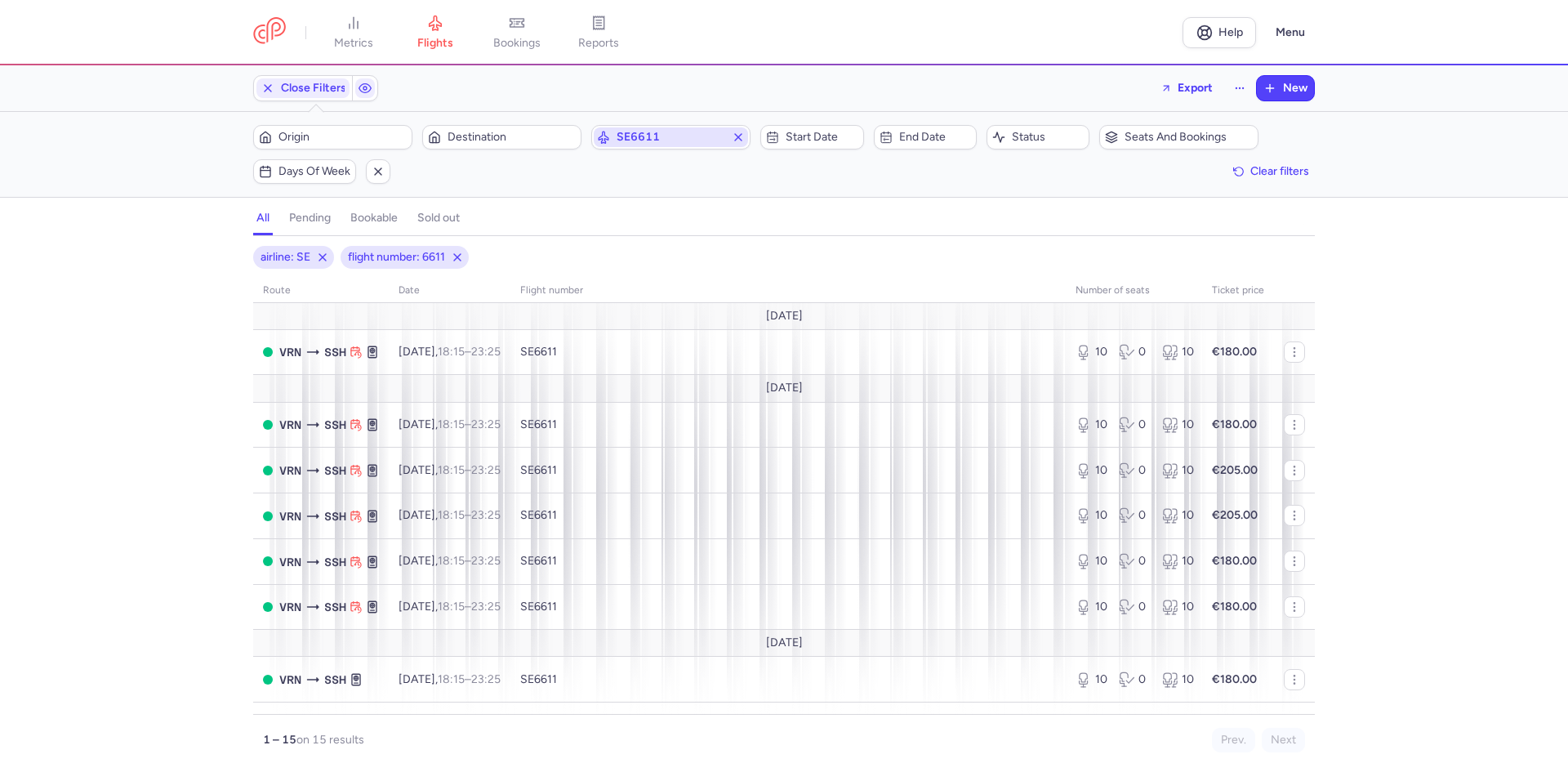 click on "SE6611" at bounding box center (670, 137) 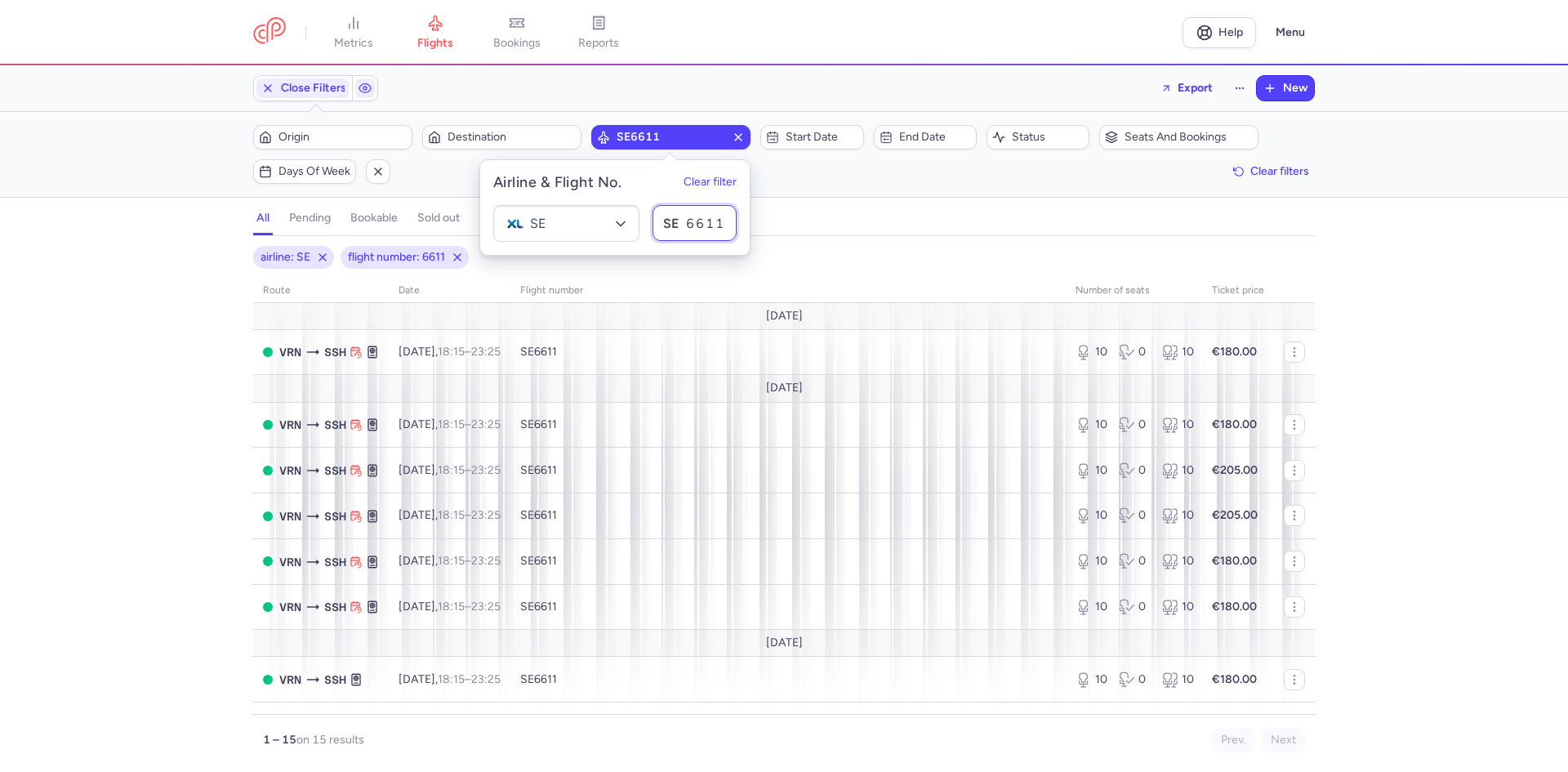 drag, startPoint x: 722, startPoint y: 225, endPoint x: 686, endPoint y: 230, distance: 36.34556 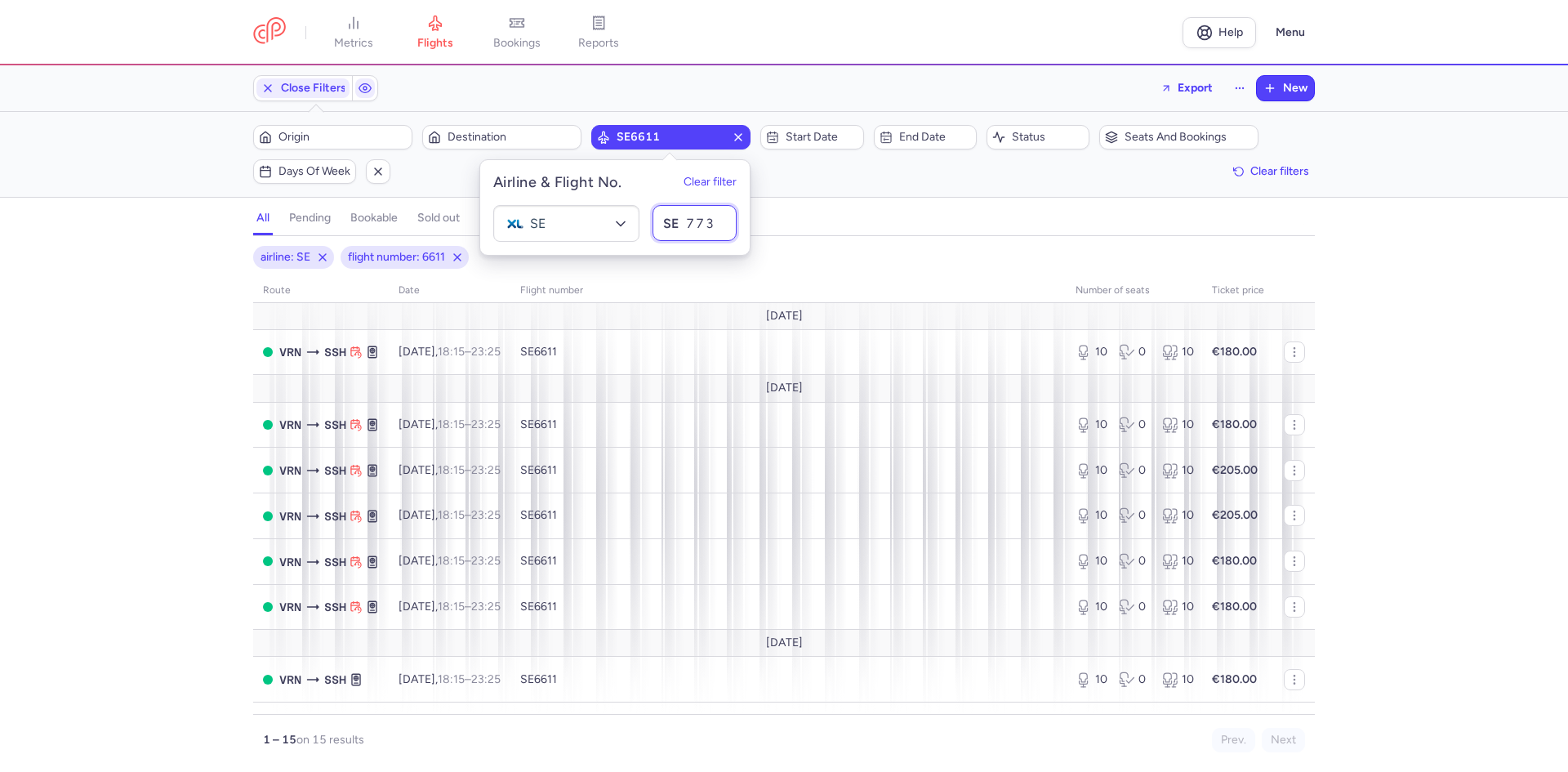 type on "7738" 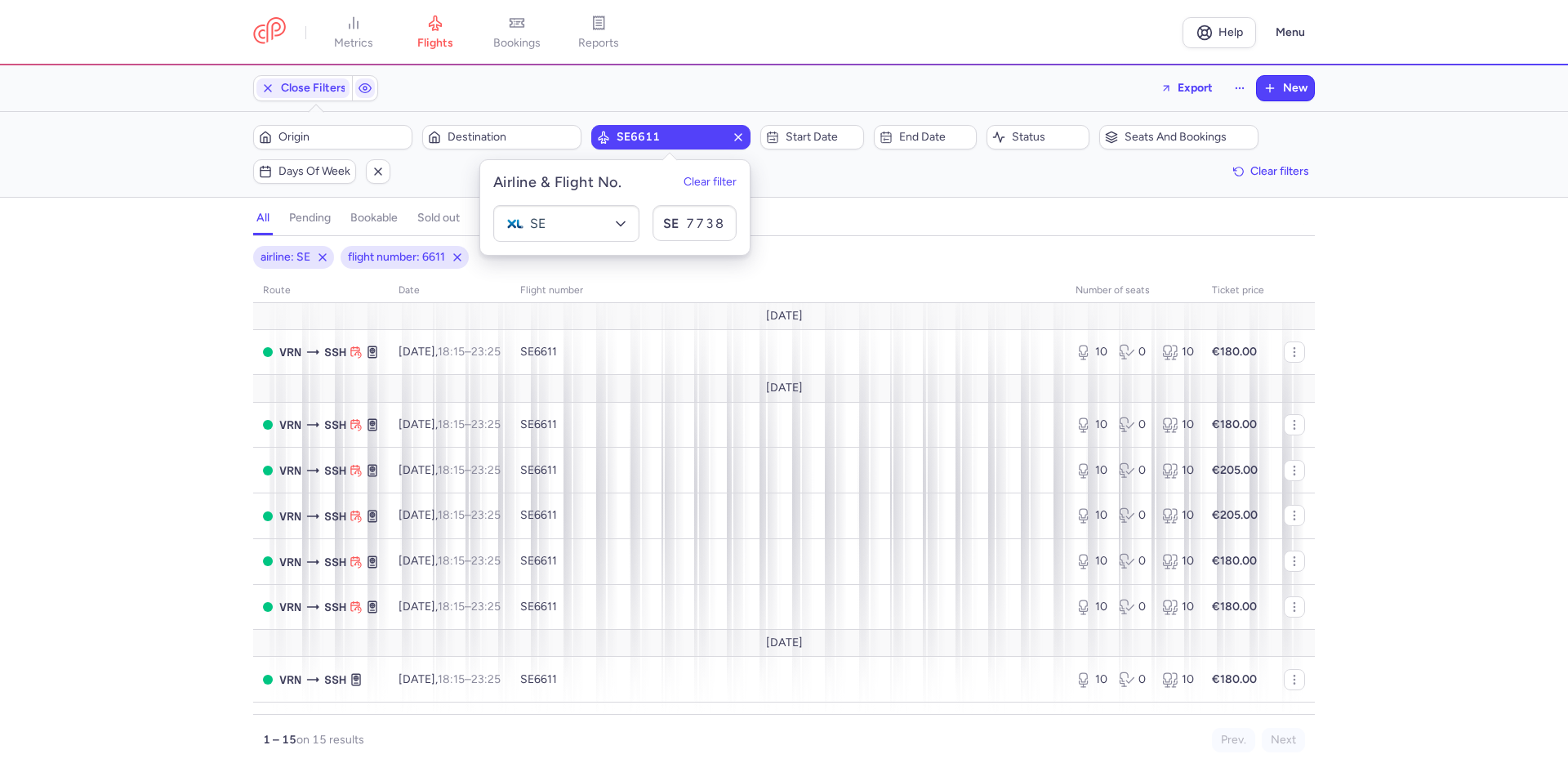 click on "all pending bookable sold out" at bounding box center [784, 221] 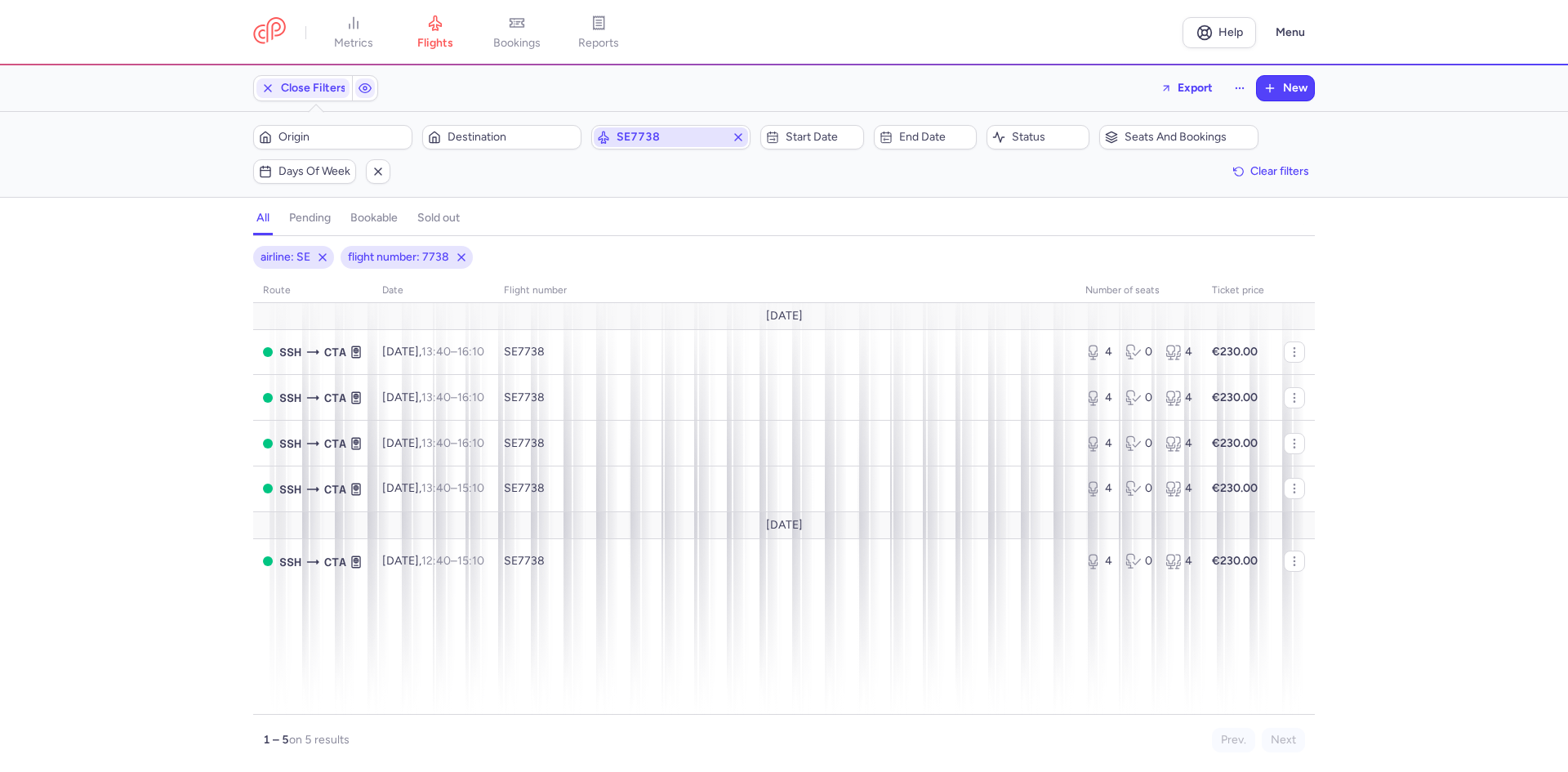 click on "SE7738" at bounding box center (670, 137) 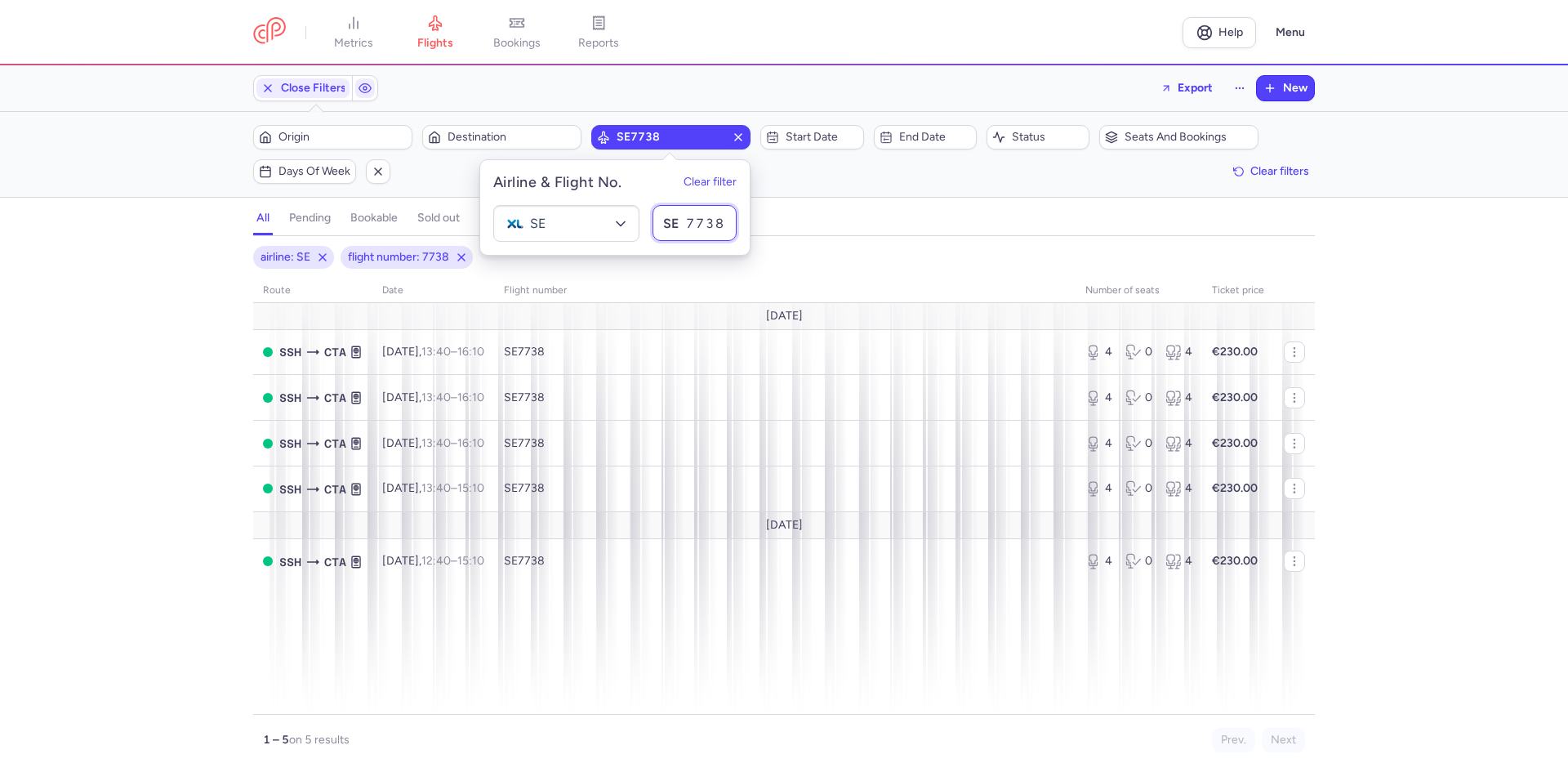 click on "7738" at bounding box center (695, 223) 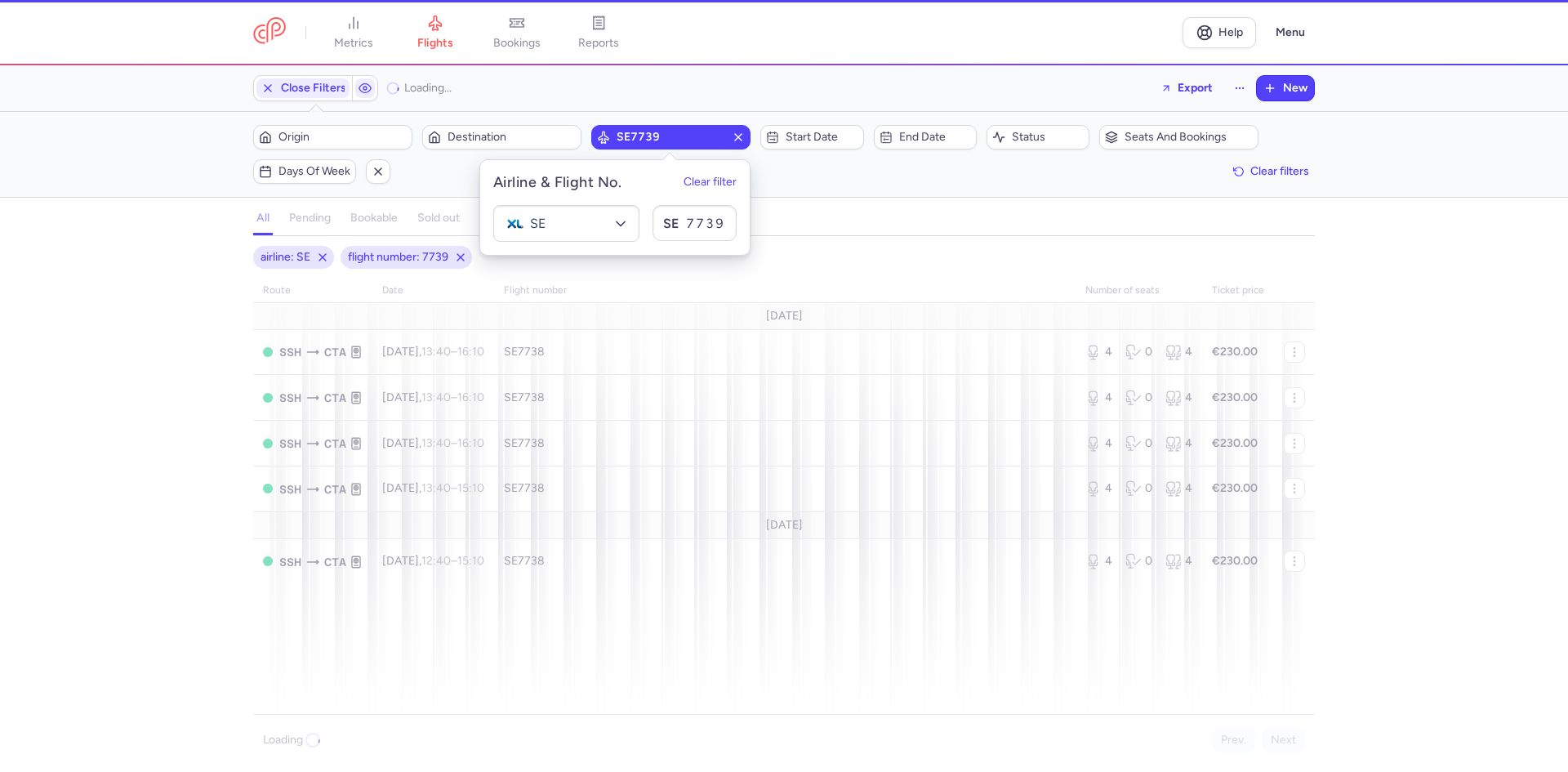 click on "all pending bookable sold out" at bounding box center [784, 221] 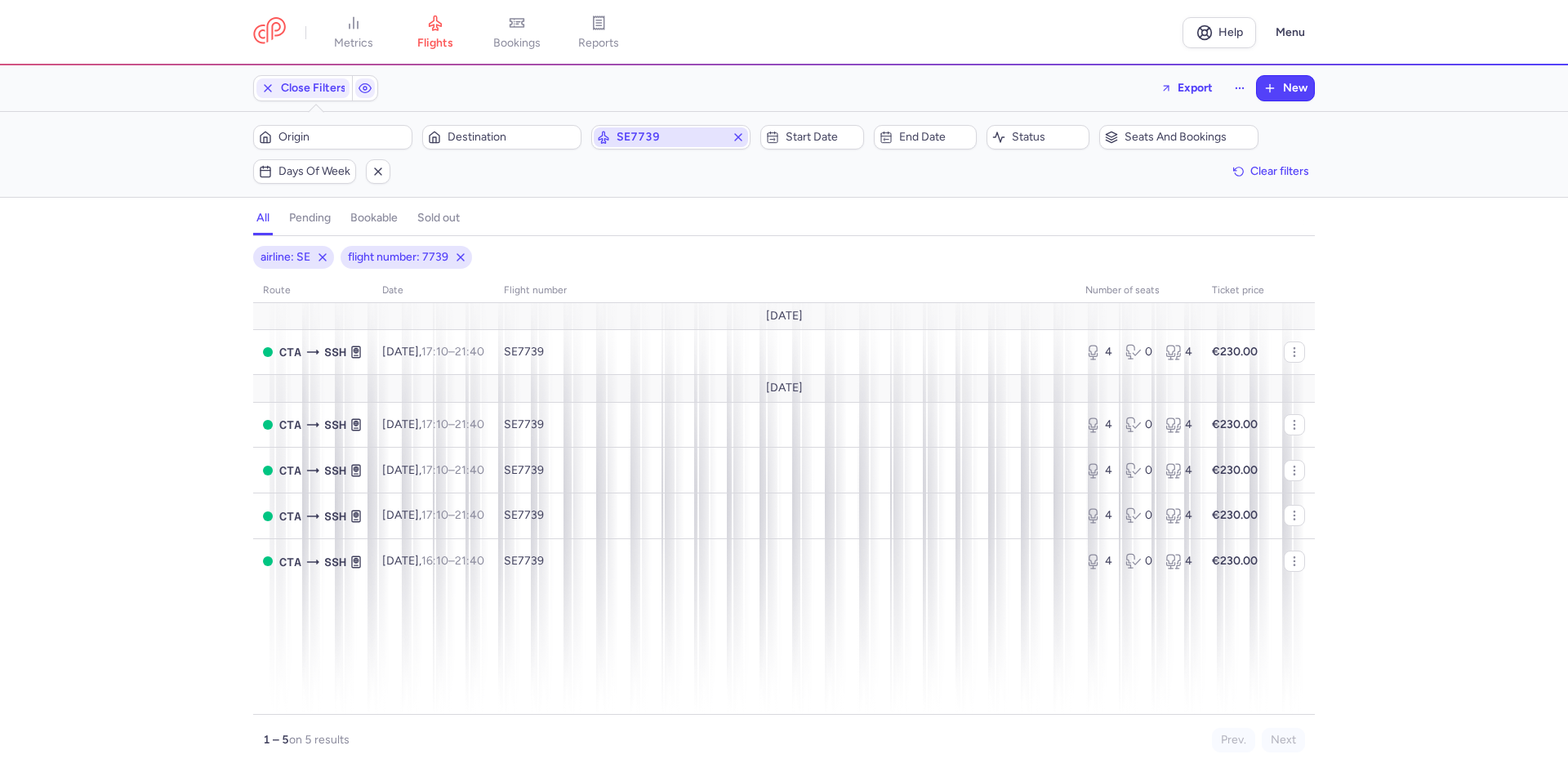 click on "SE7739" at bounding box center (670, 137) 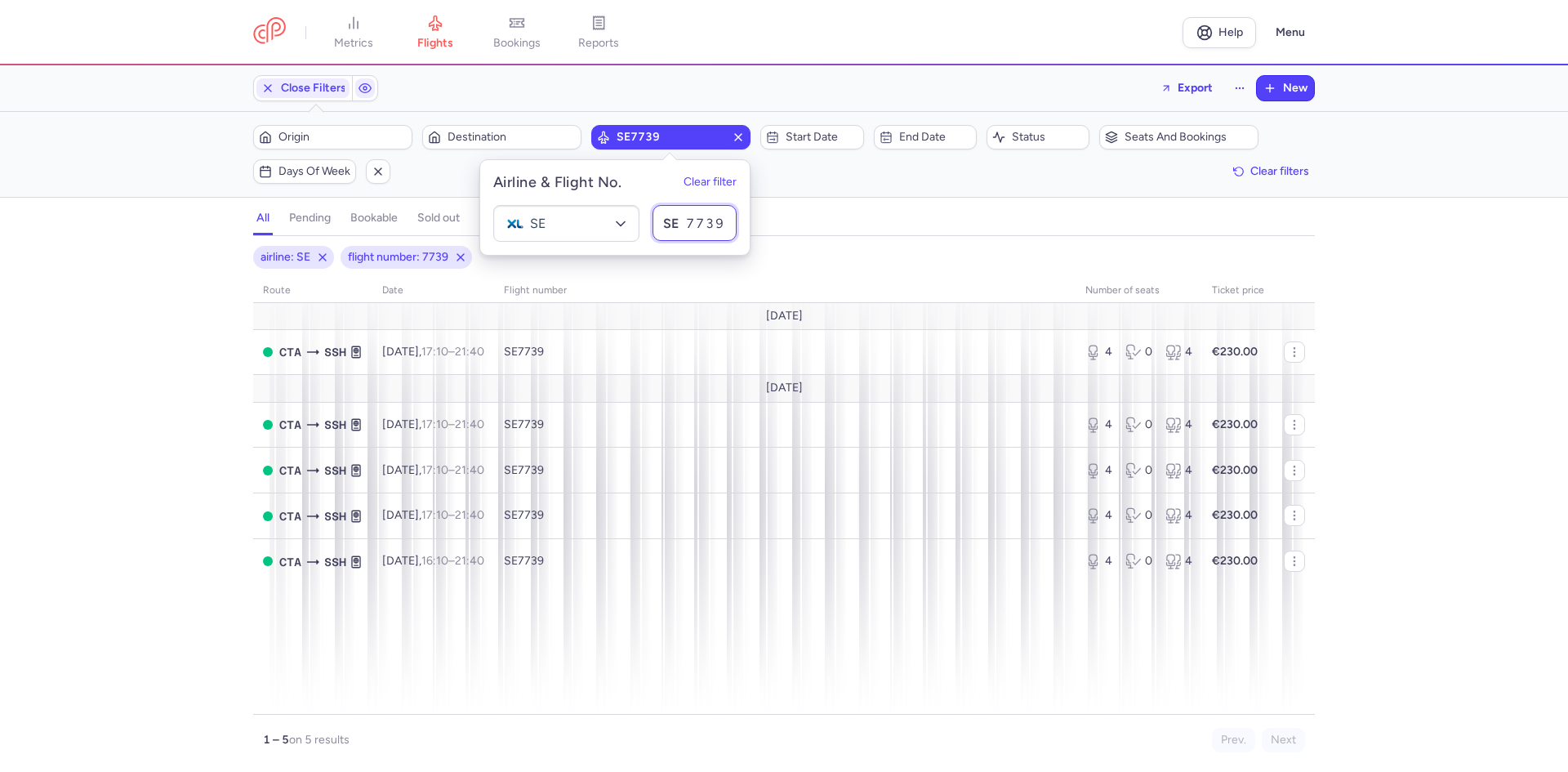 drag, startPoint x: 723, startPoint y: 229, endPoint x: 709, endPoint y: 230, distance: 14.035669 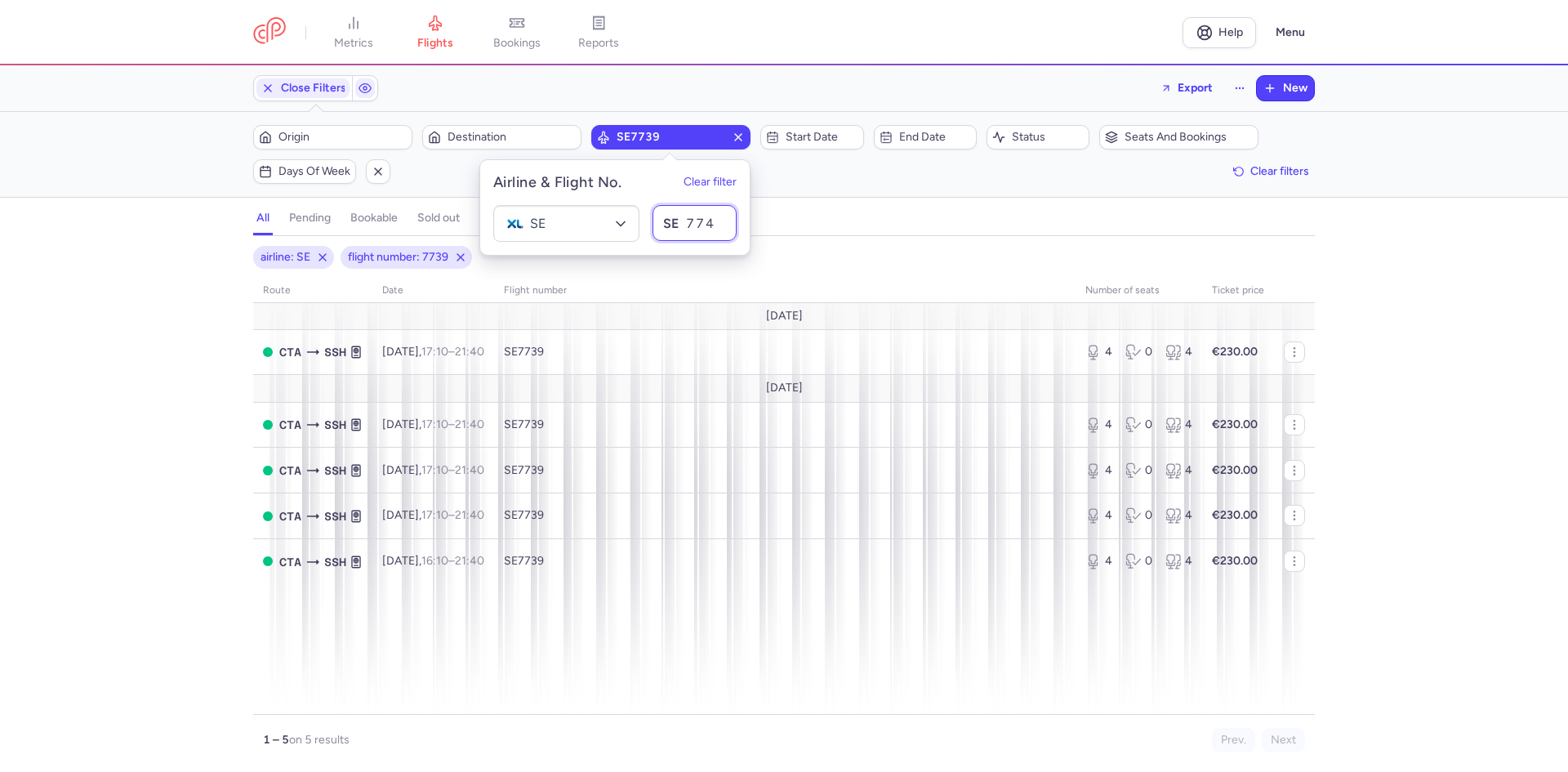 type on "7740" 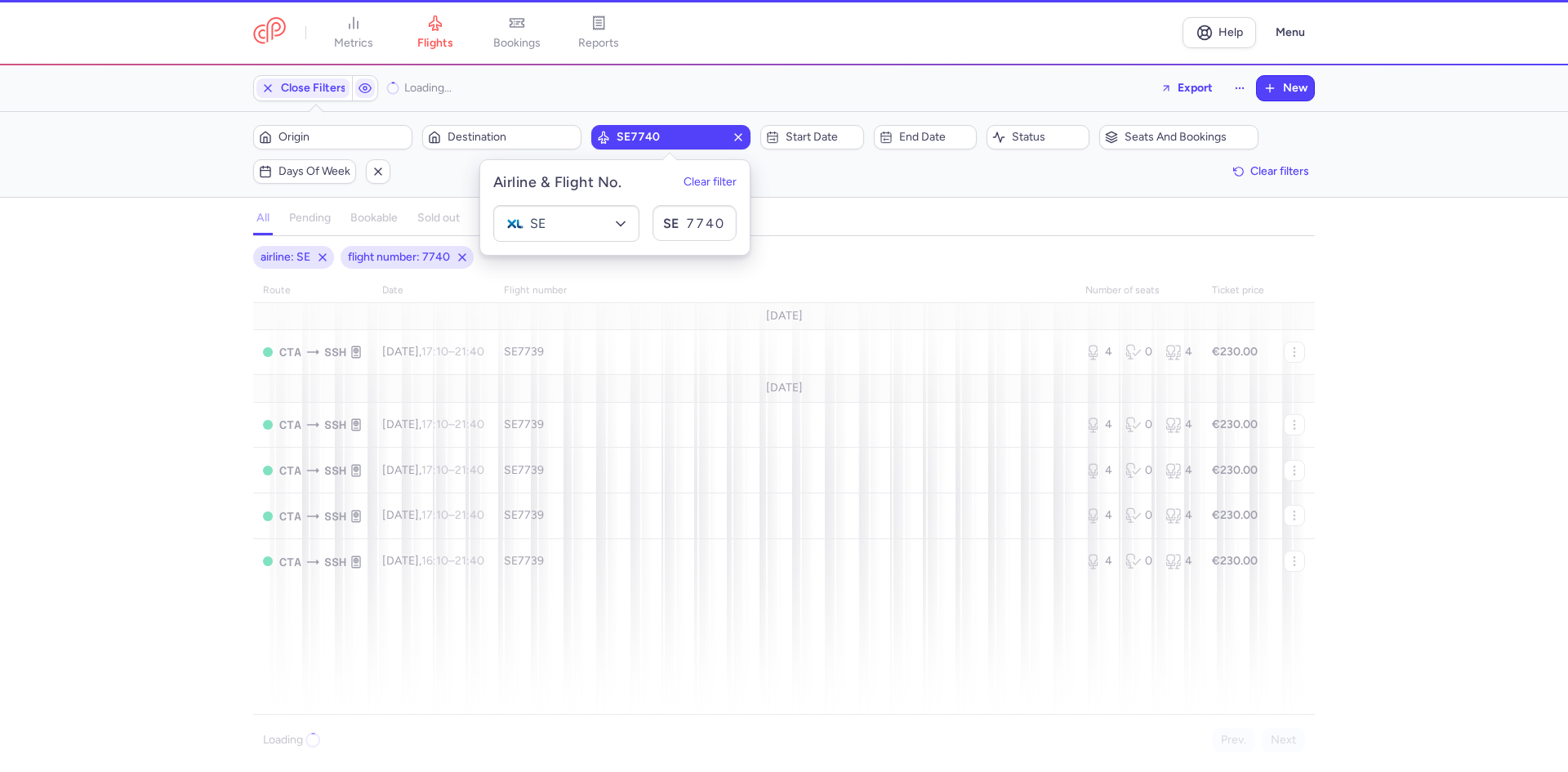 click on "Filters (2) – Loading...  Origin  Destination  SE7740  Start date  End date  Status  Seats and bookings  Days of week  Clear filters" at bounding box center [784, 154] 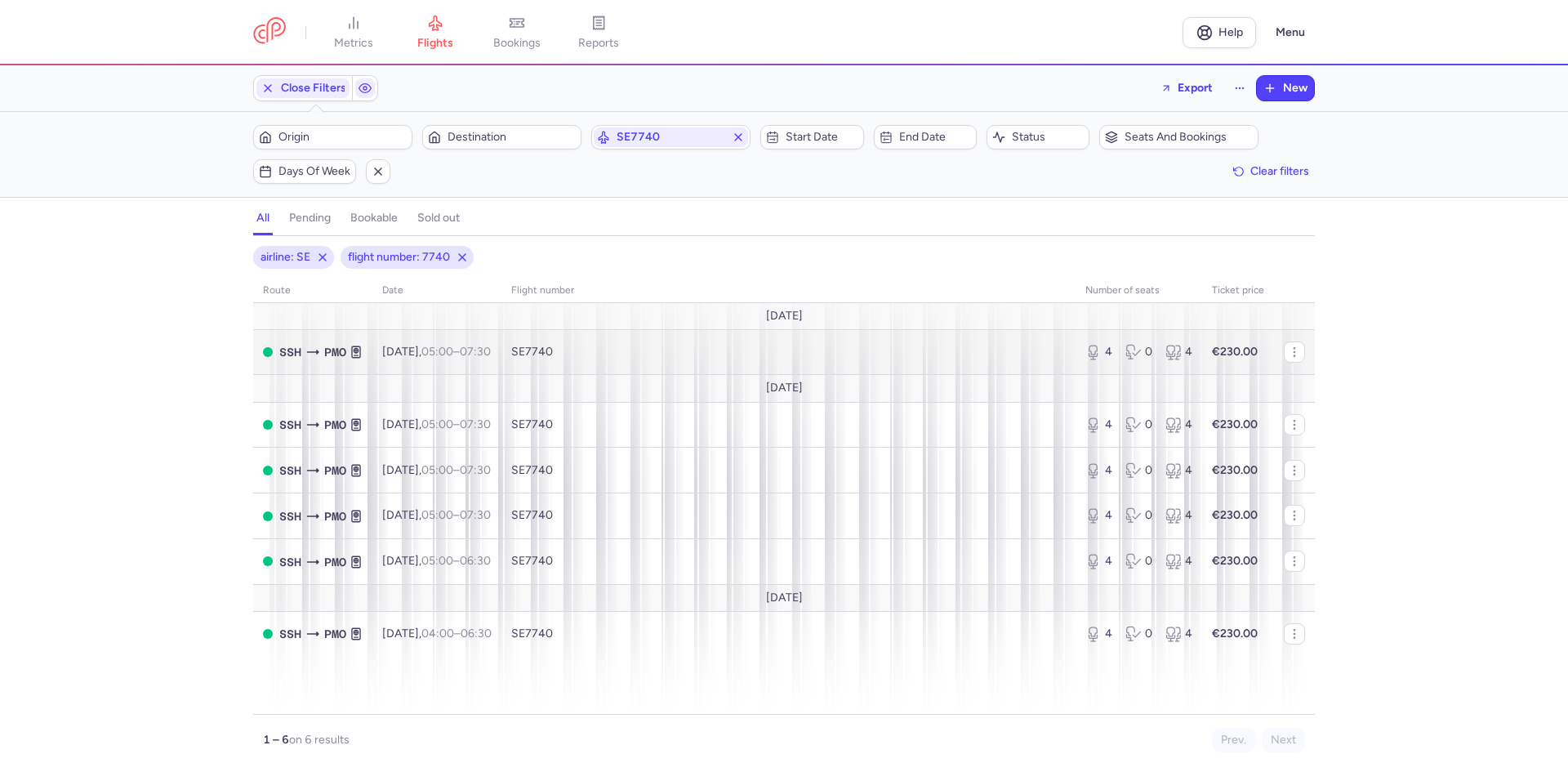 type 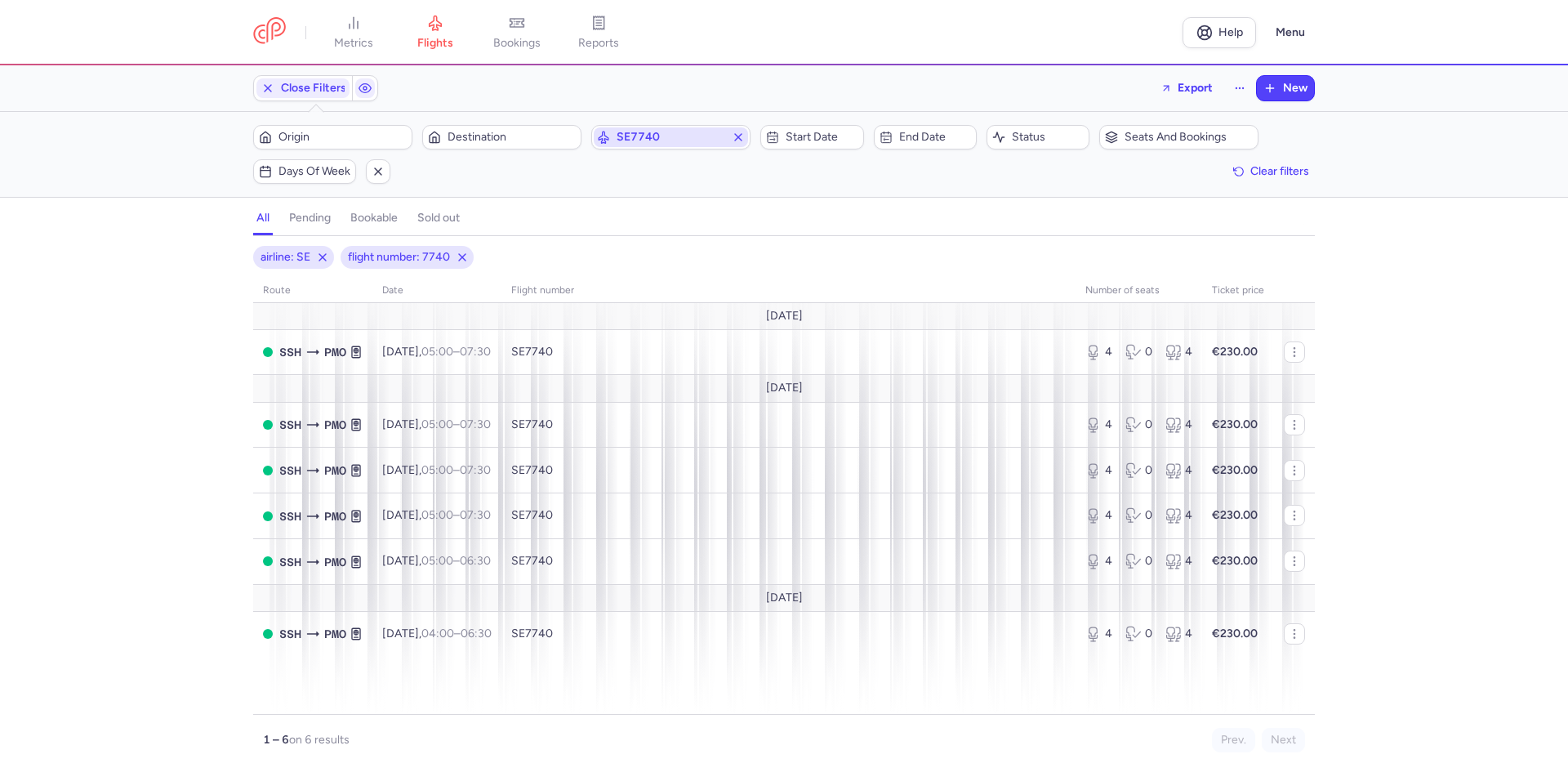click on "SE7740" at bounding box center [670, 137] 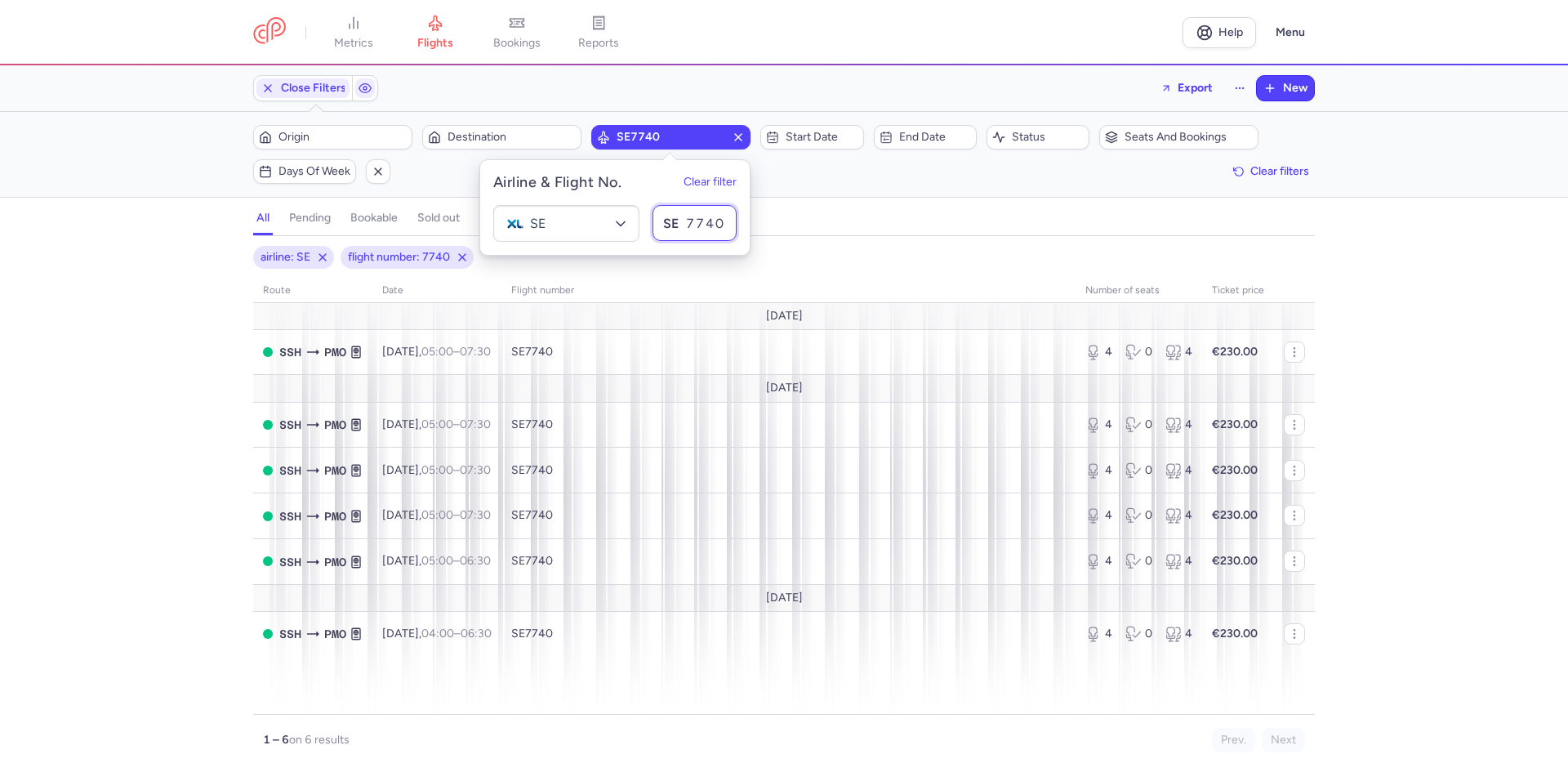click on "7740" at bounding box center (695, 223) 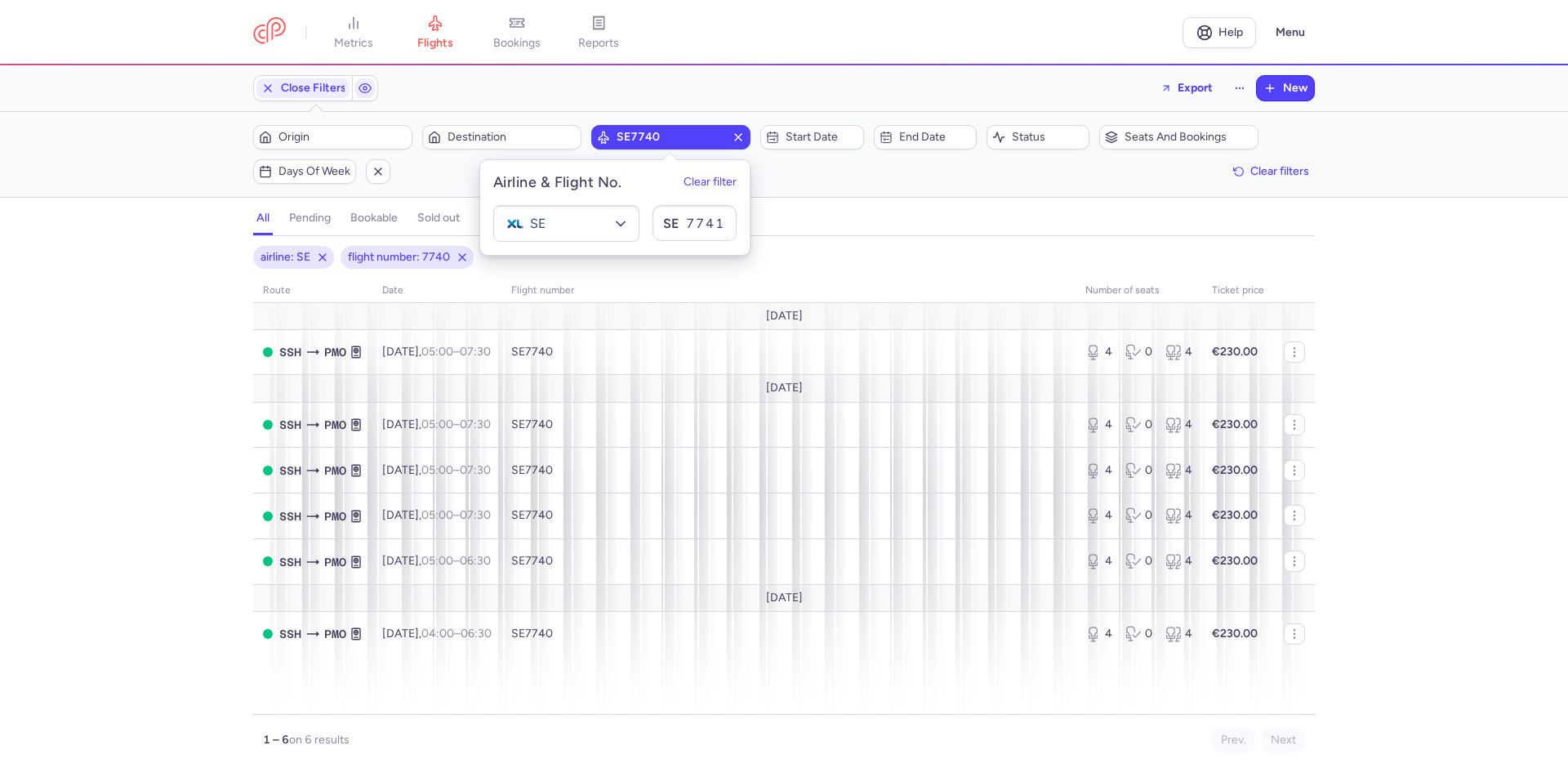 click on "all pending bookable sold out" at bounding box center (784, 221) 